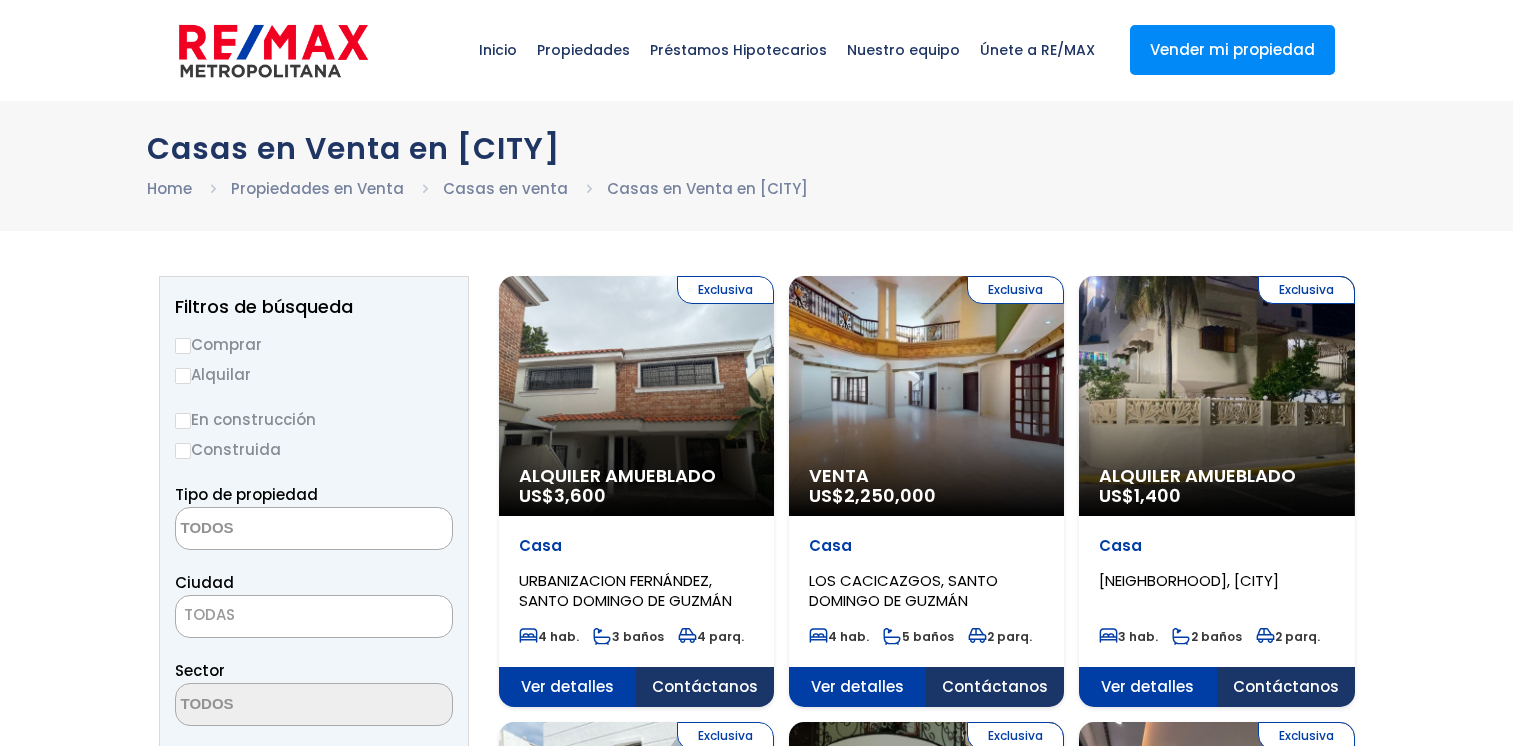 select 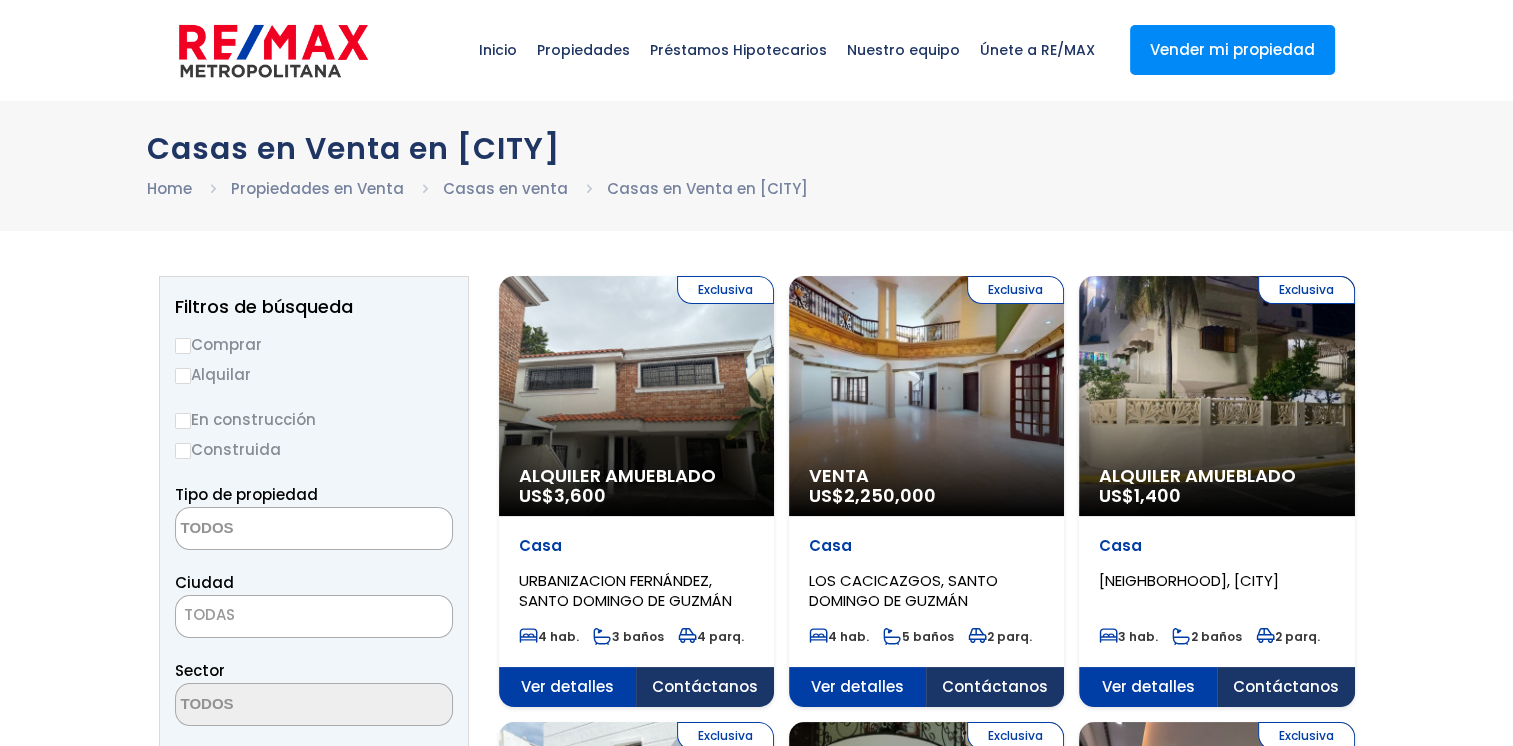 scroll, scrollTop: 0, scrollLeft: 0, axis: both 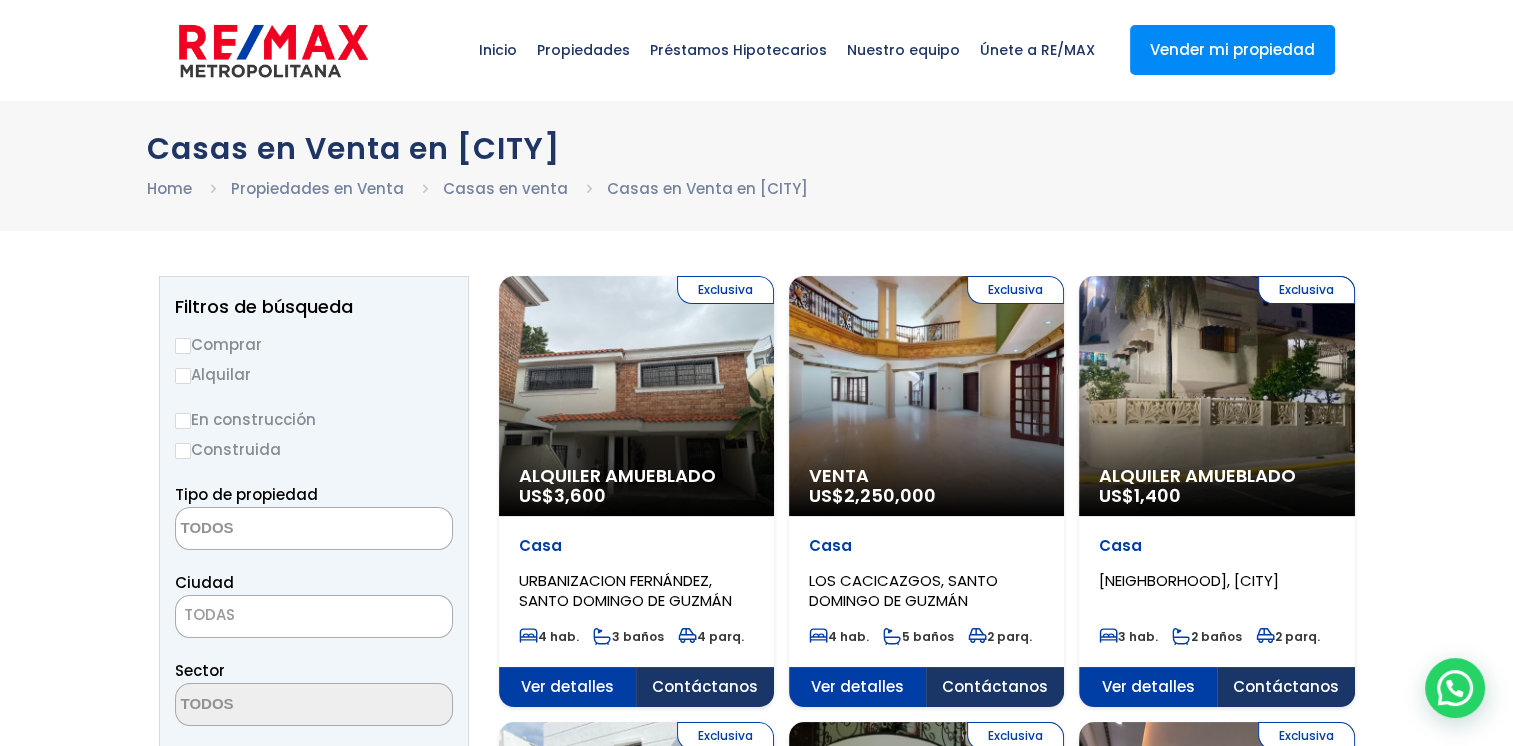 click on "Comprar" at bounding box center (183, 346) 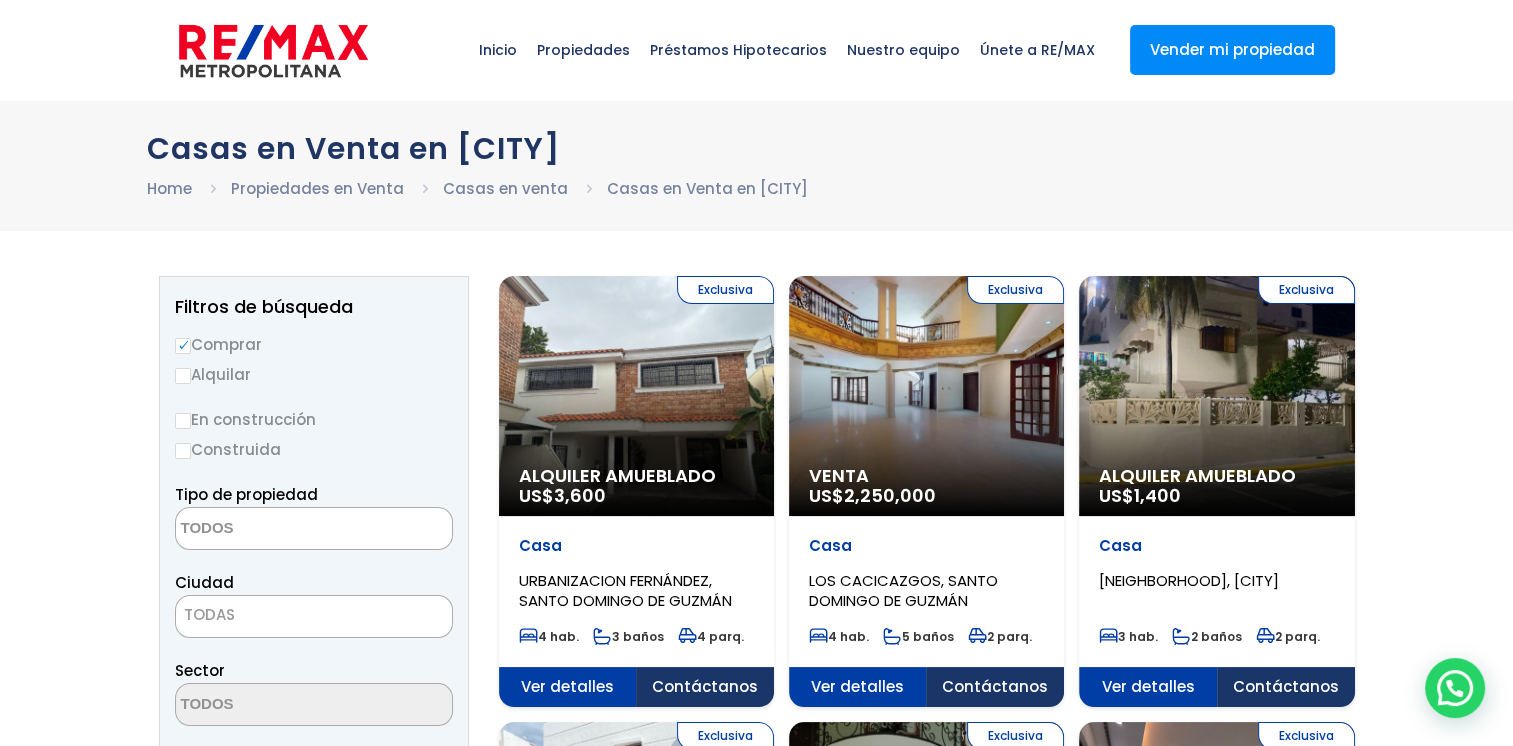 click on "TODAS" at bounding box center (314, 615) 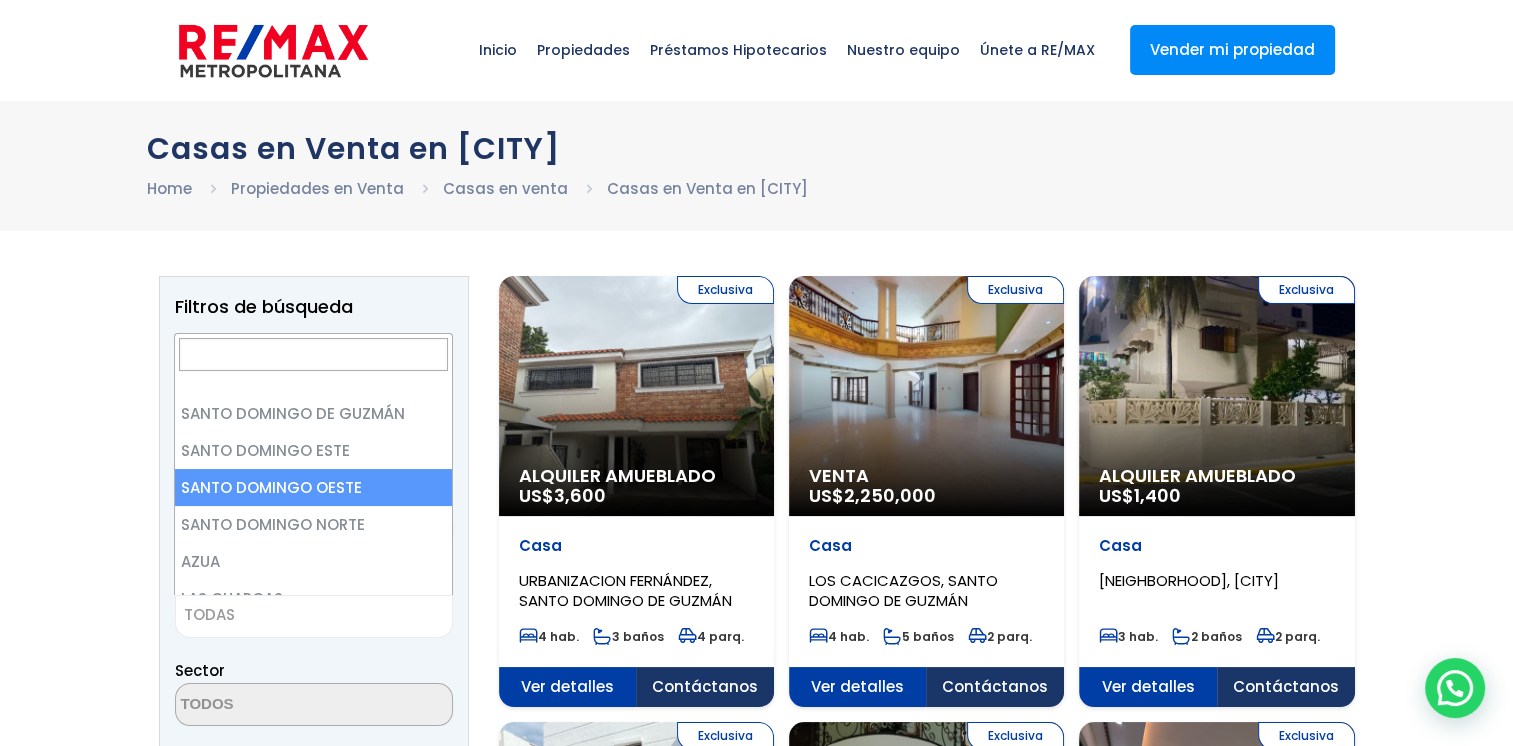 select on "149" 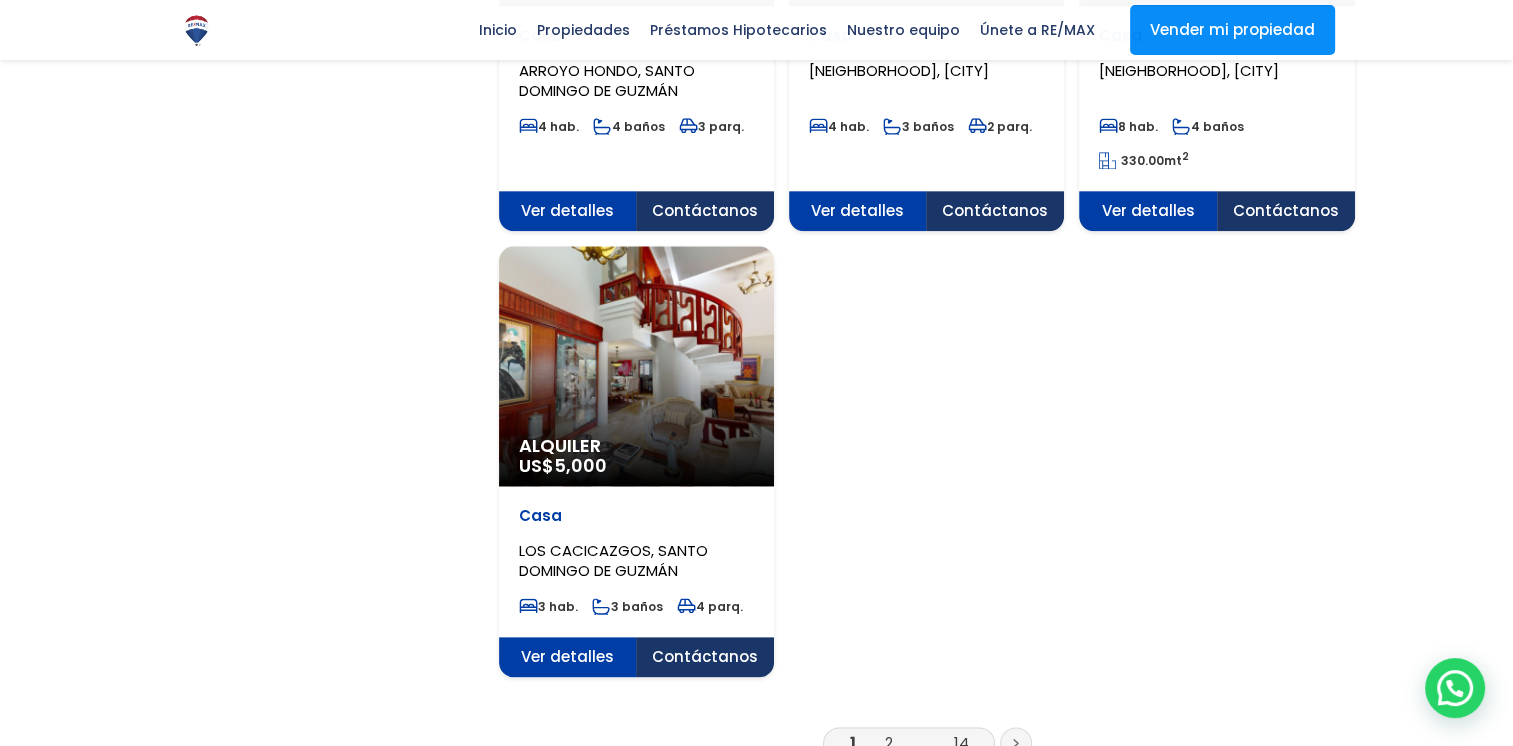 scroll, scrollTop: 2400, scrollLeft: 0, axis: vertical 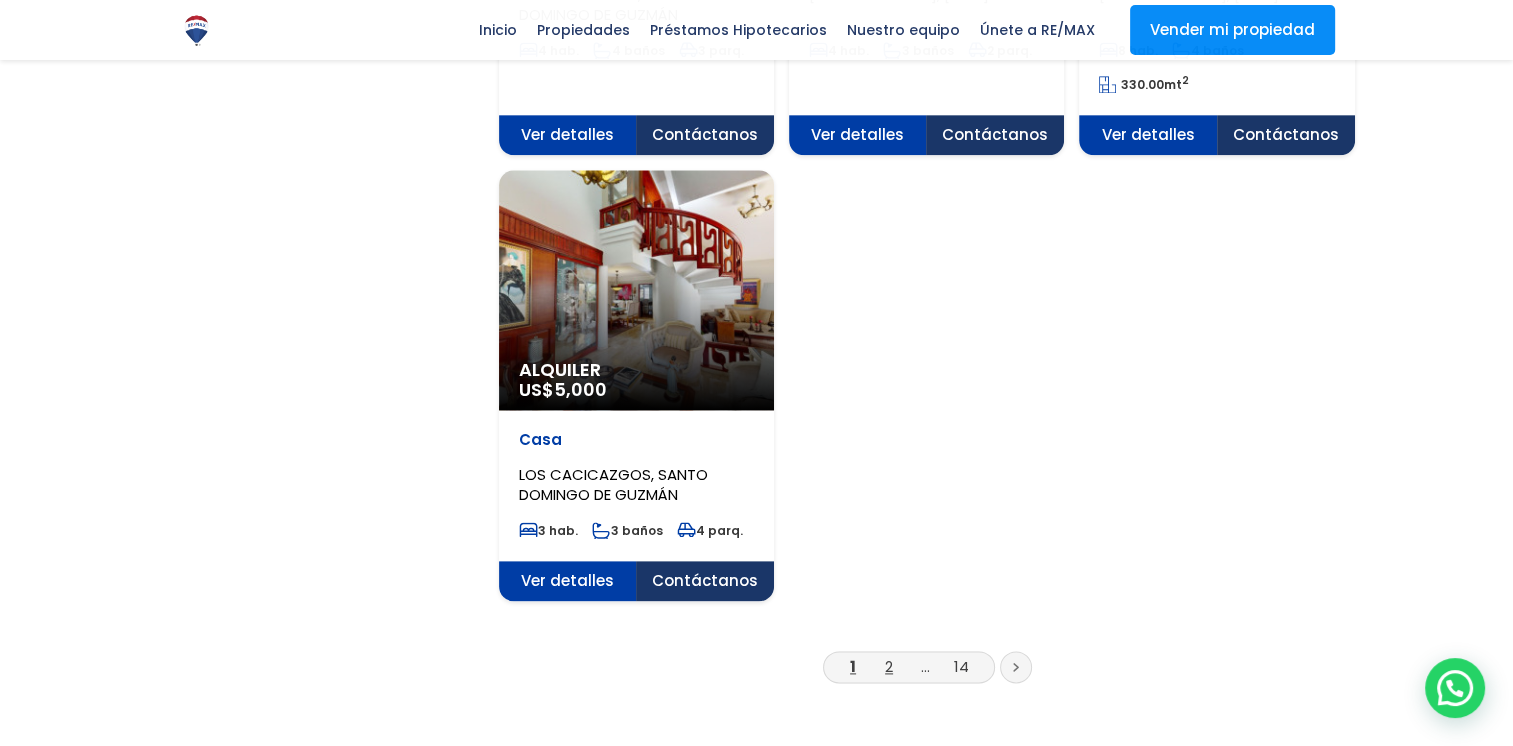 click on "2" at bounding box center [889, 666] 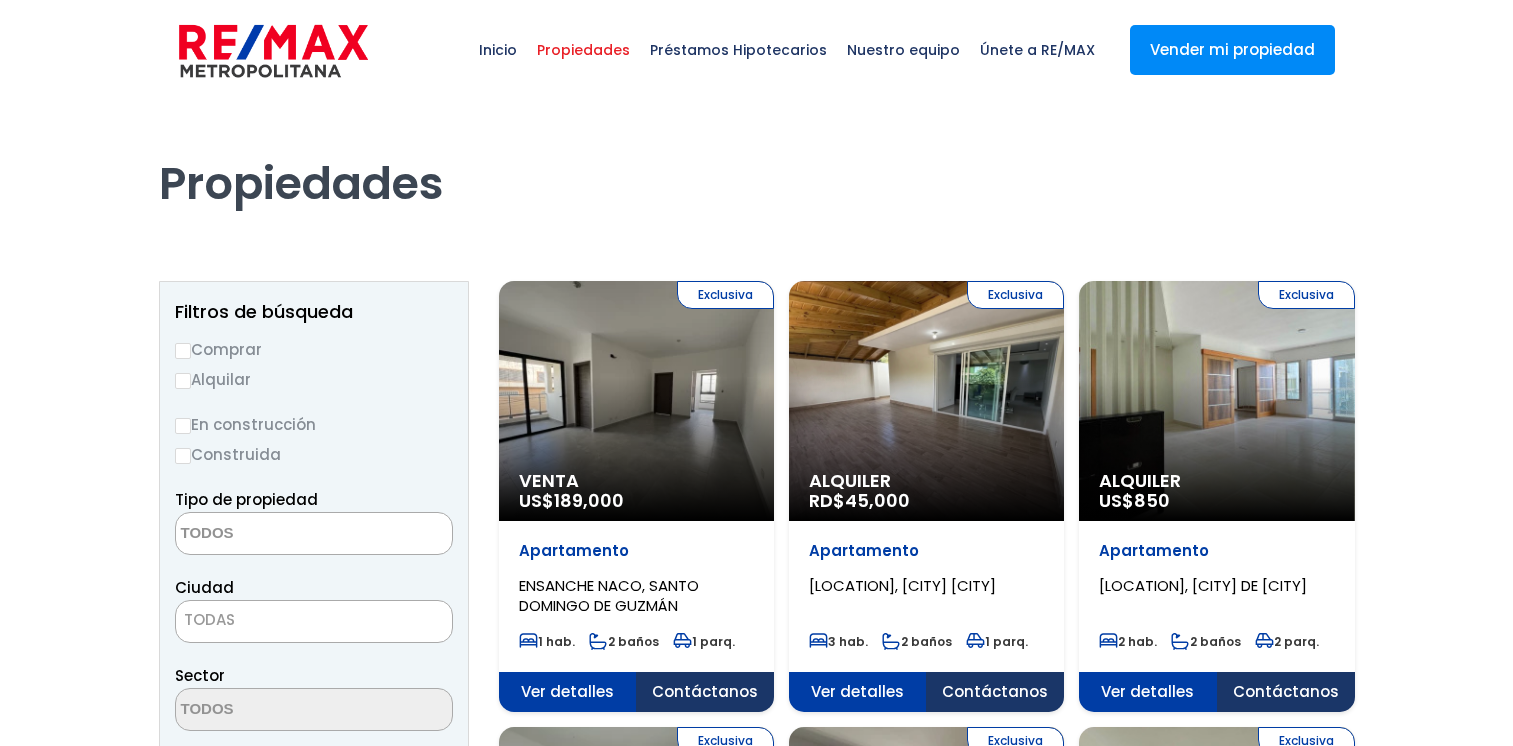 select 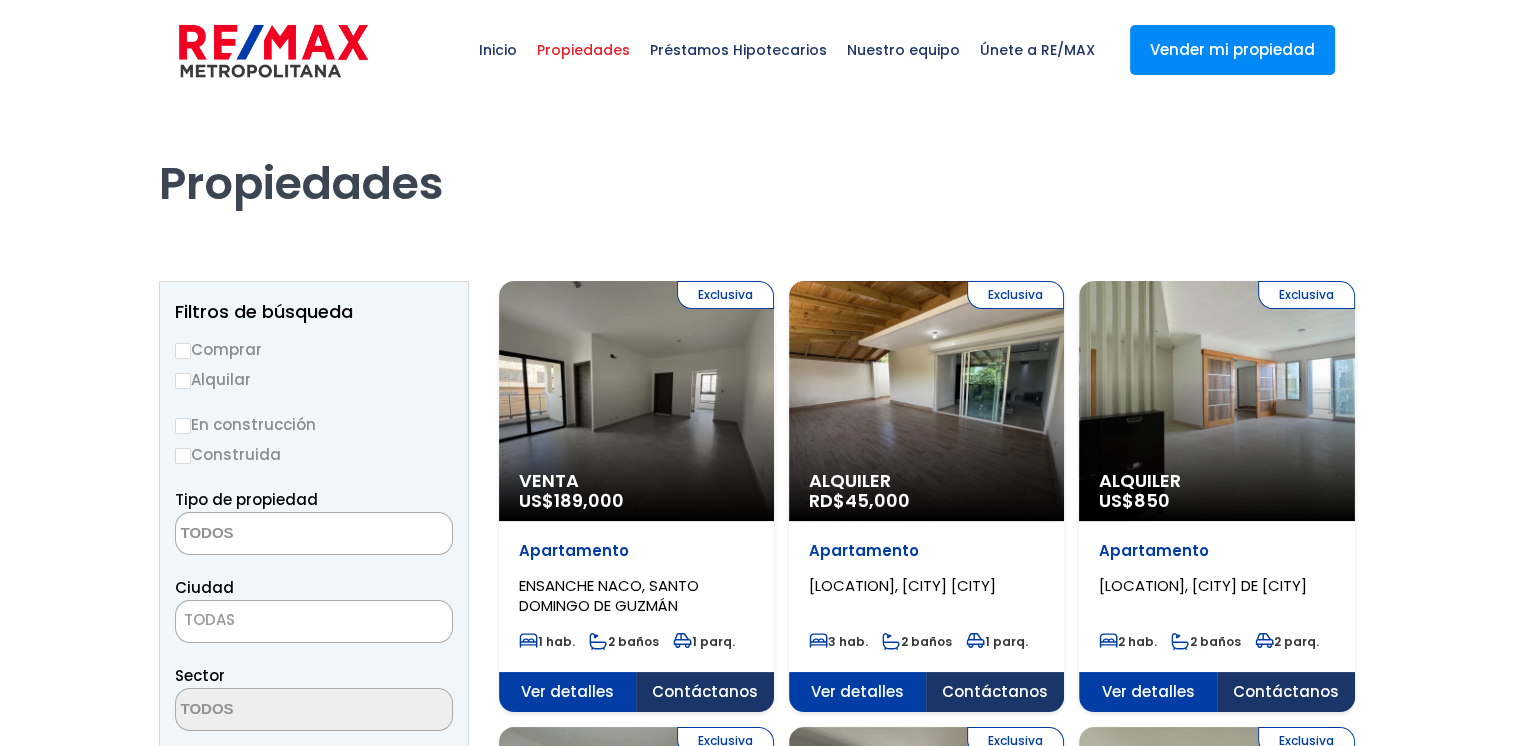 scroll, scrollTop: 0, scrollLeft: 0, axis: both 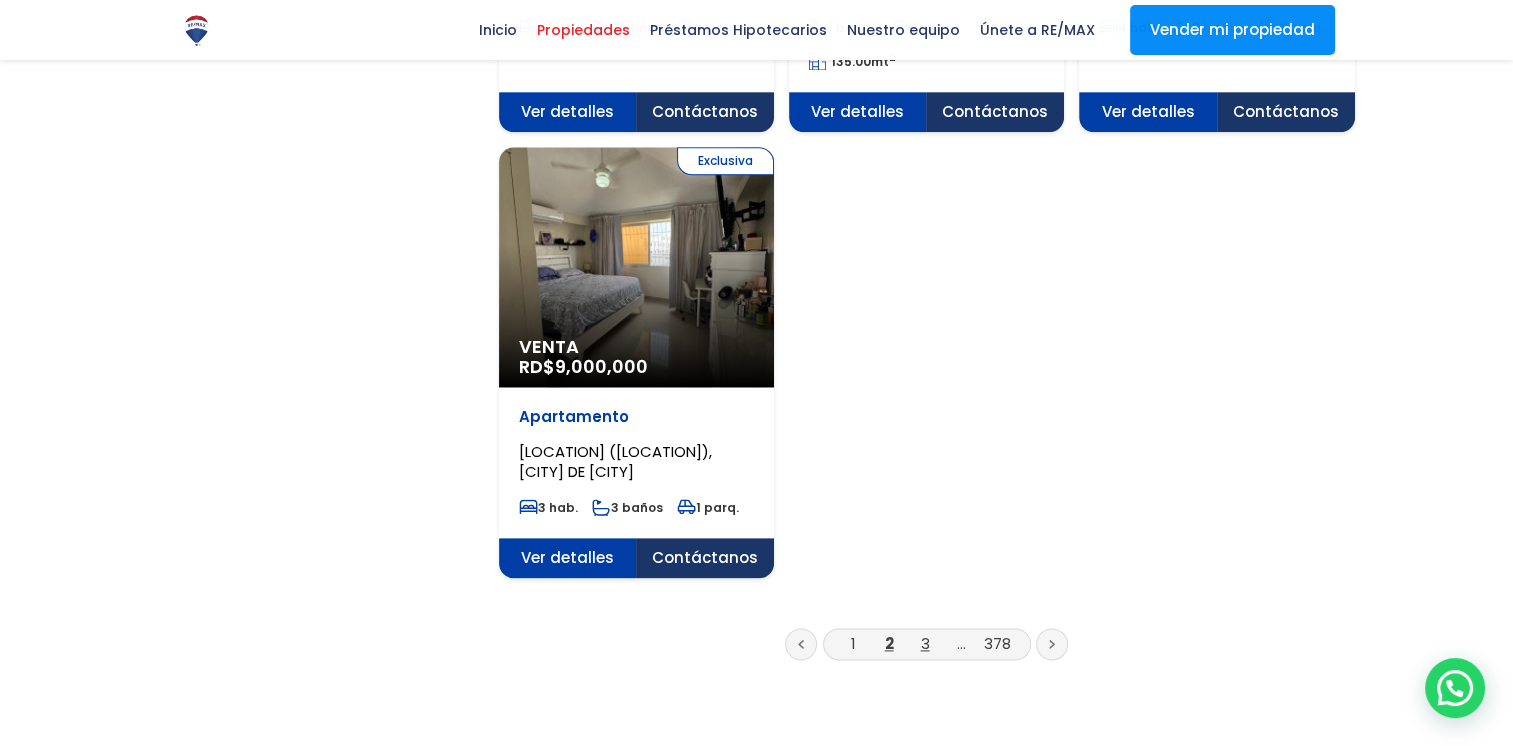 click on "3" at bounding box center [925, 643] 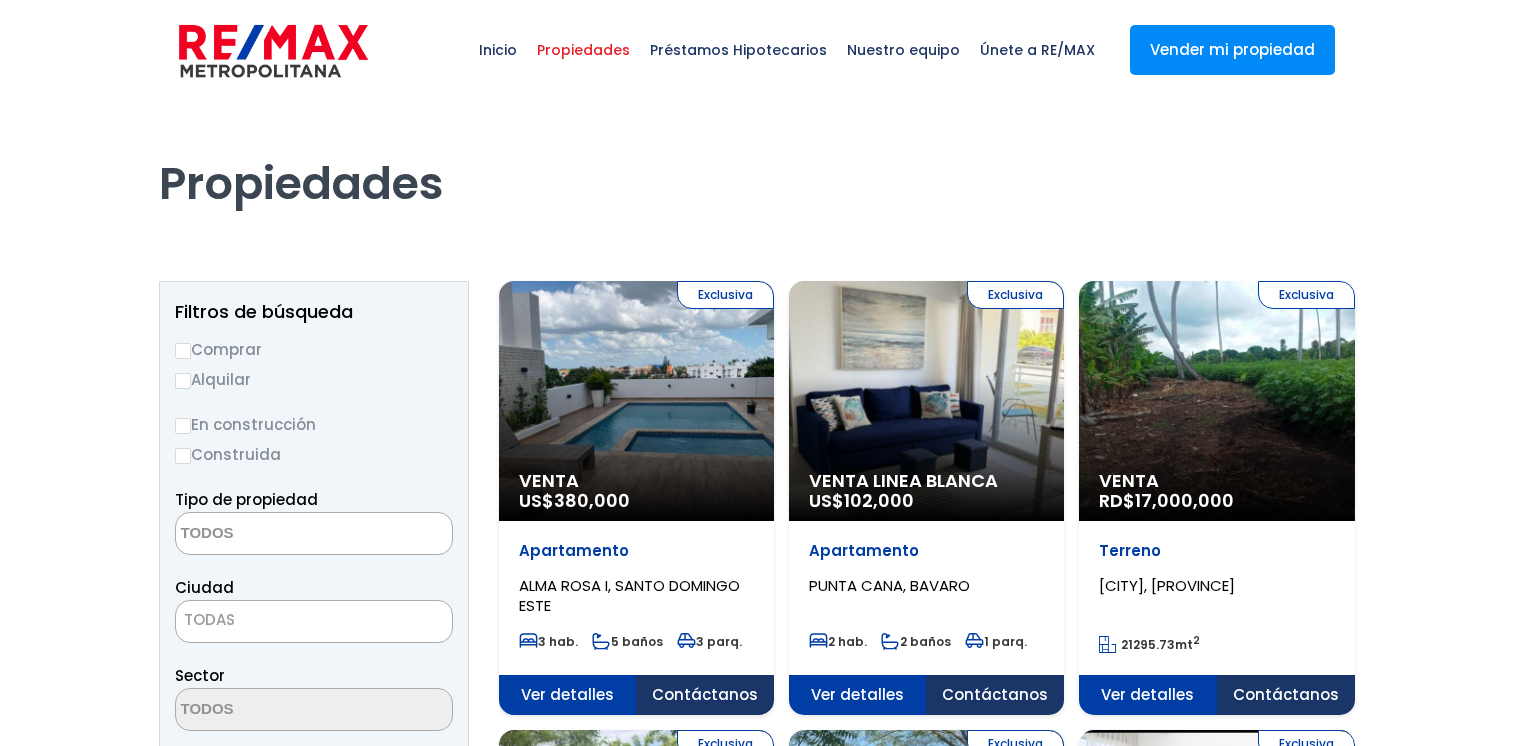 select 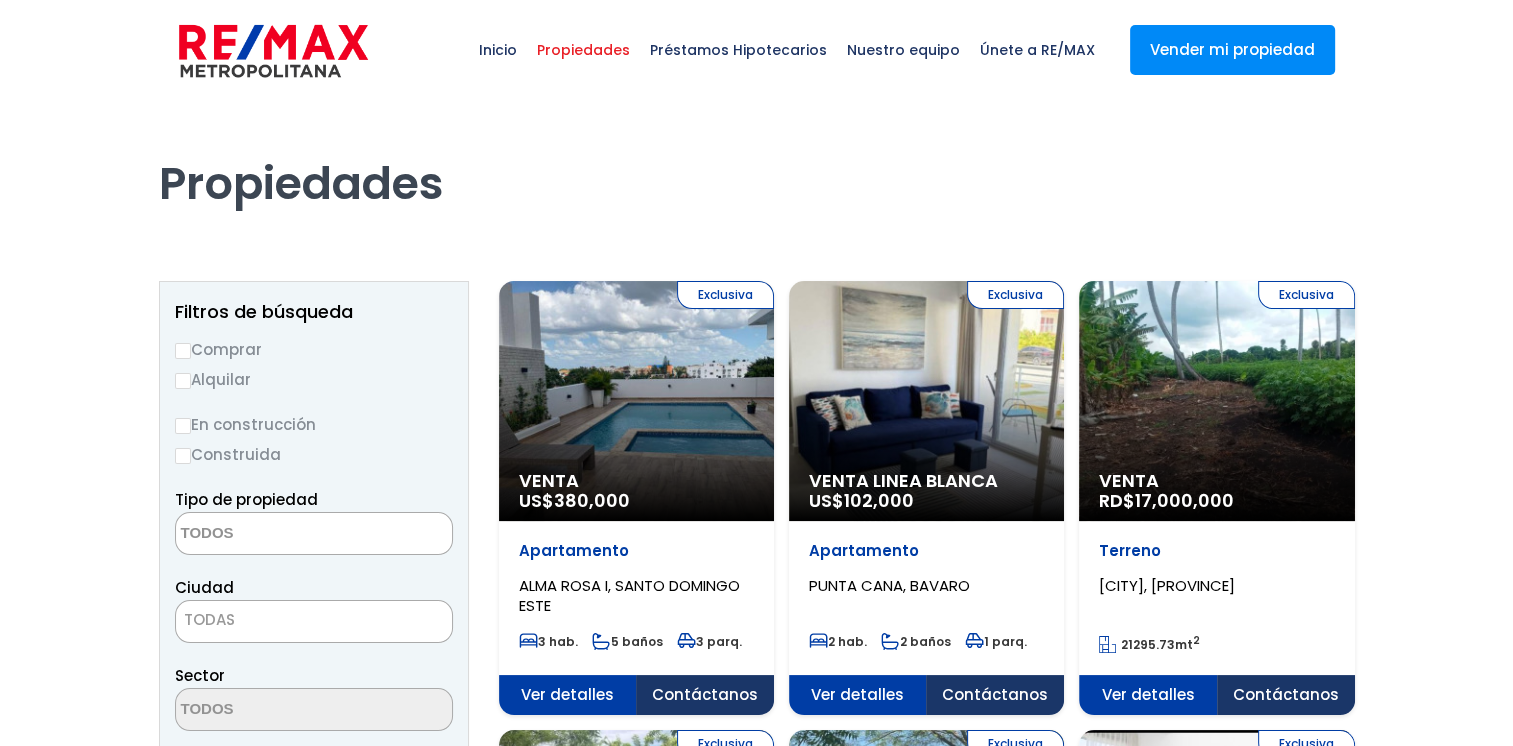 scroll, scrollTop: 0, scrollLeft: 0, axis: both 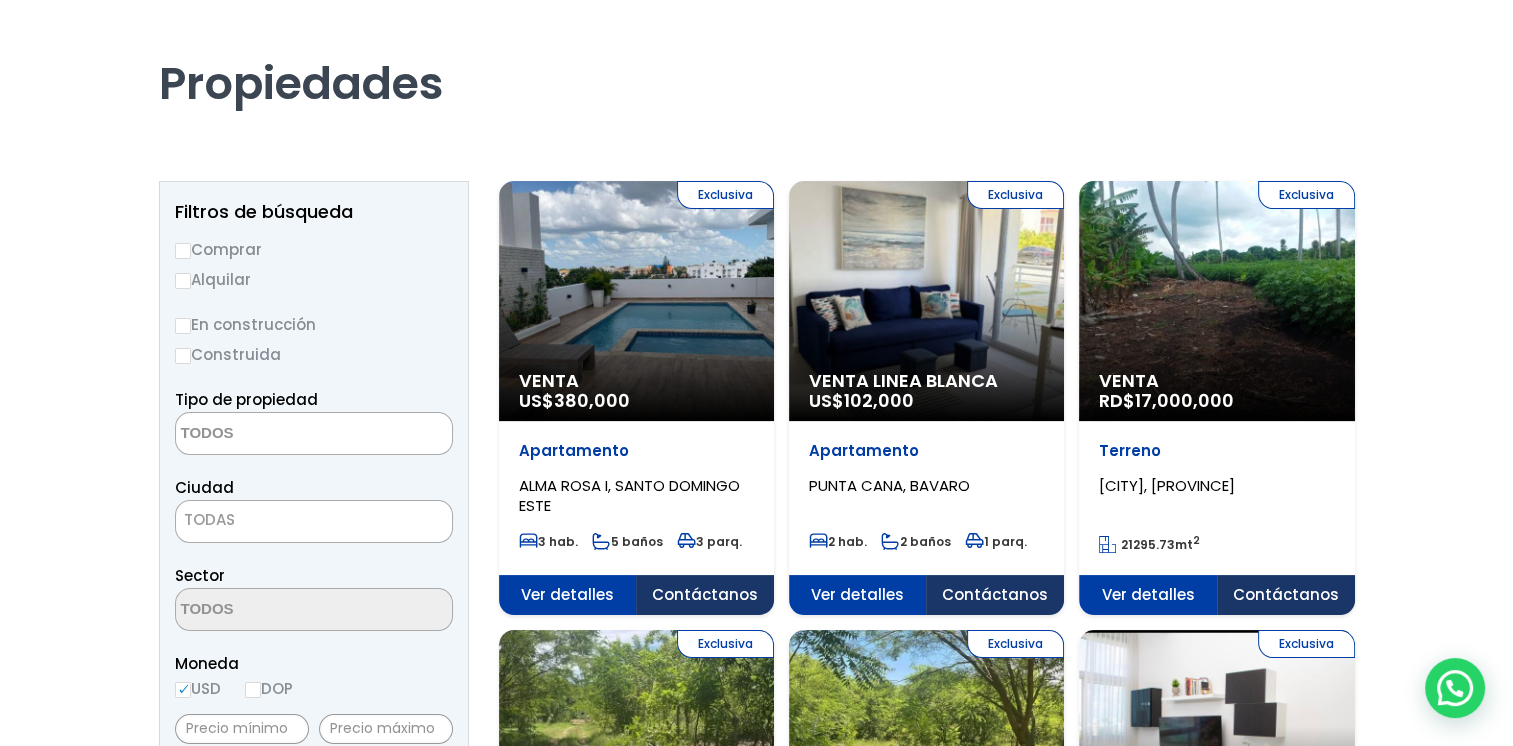 click on "TODAS" at bounding box center [314, 520] 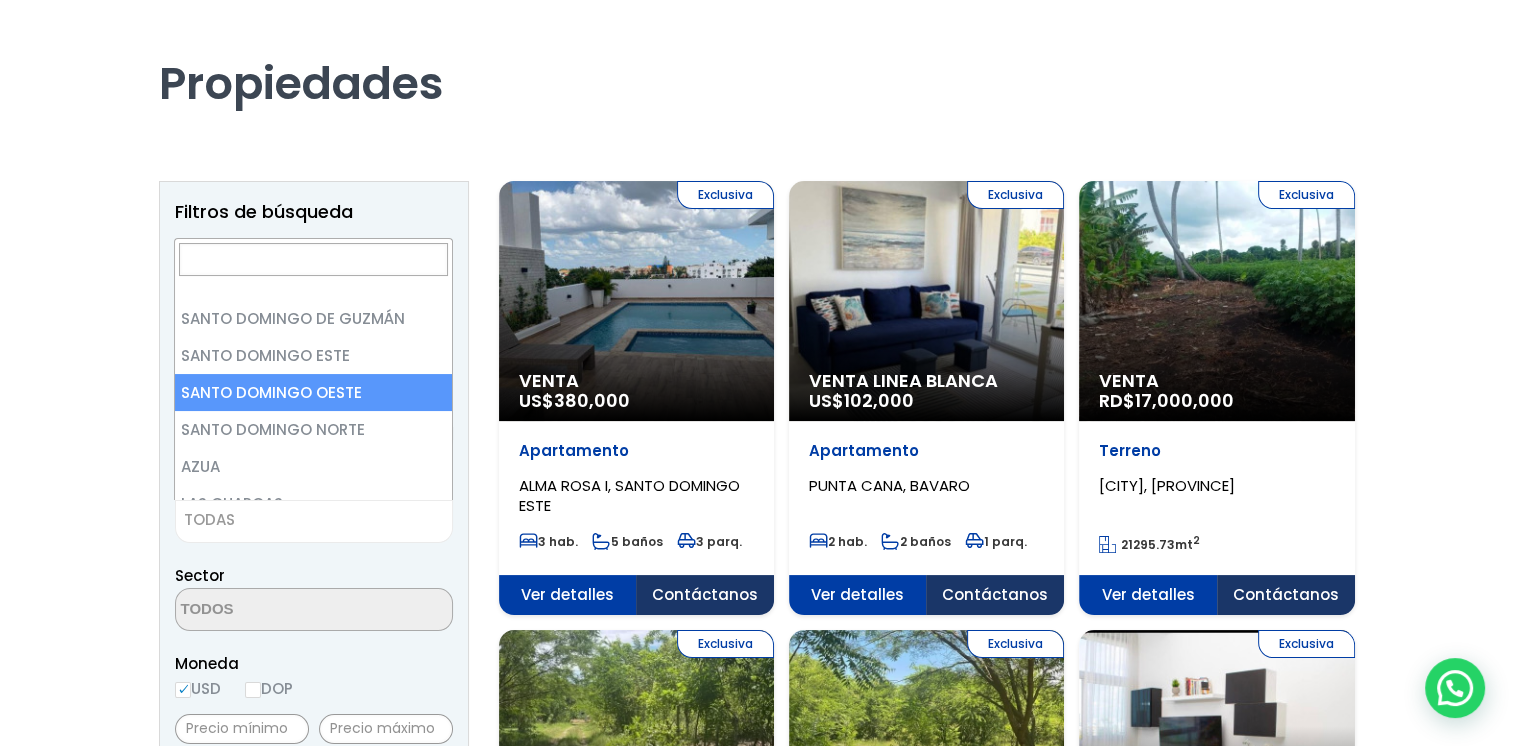 select on "149" 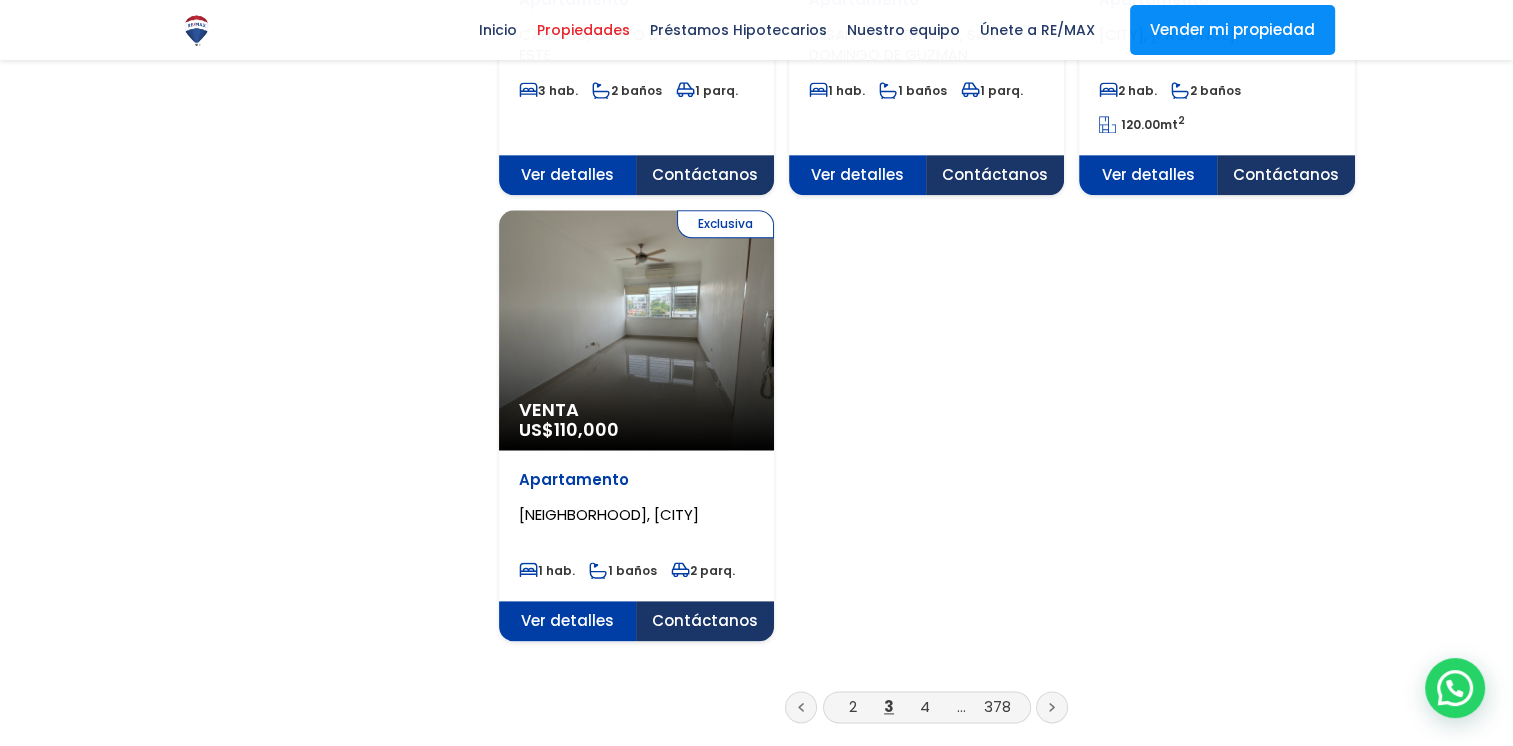 scroll, scrollTop: 2400, scrollLeft: 0, axis: vertical 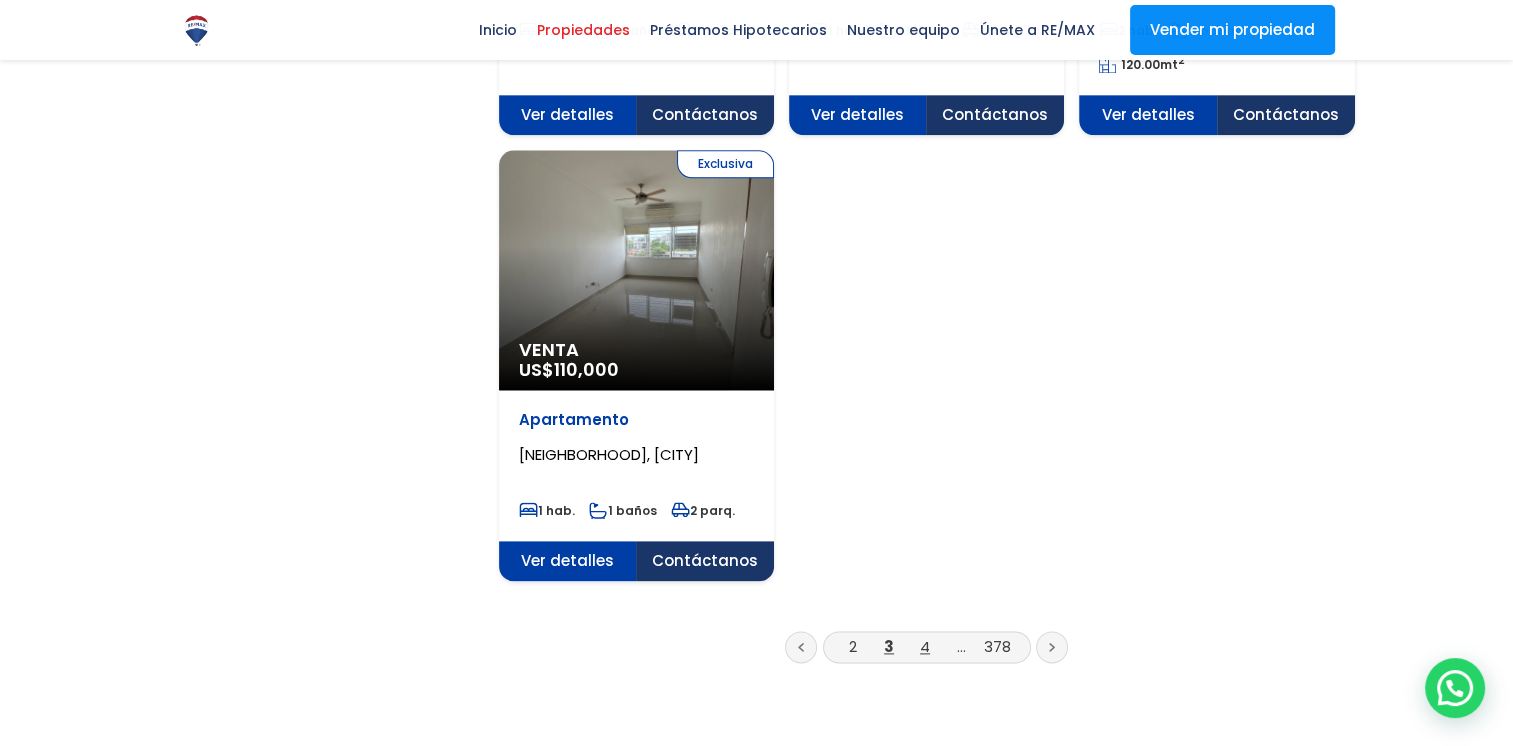 click on "4" at bounding box center (925, 646) 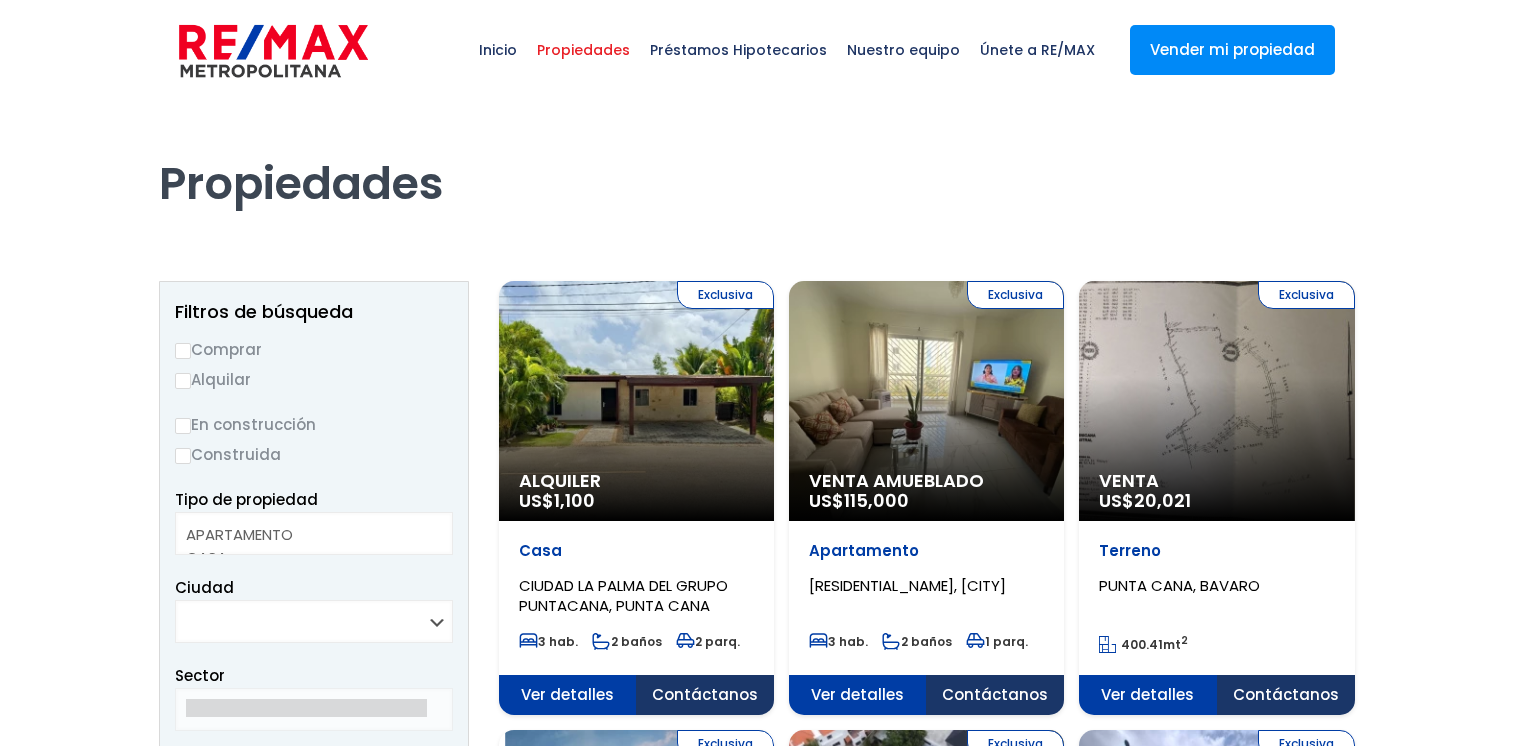 select 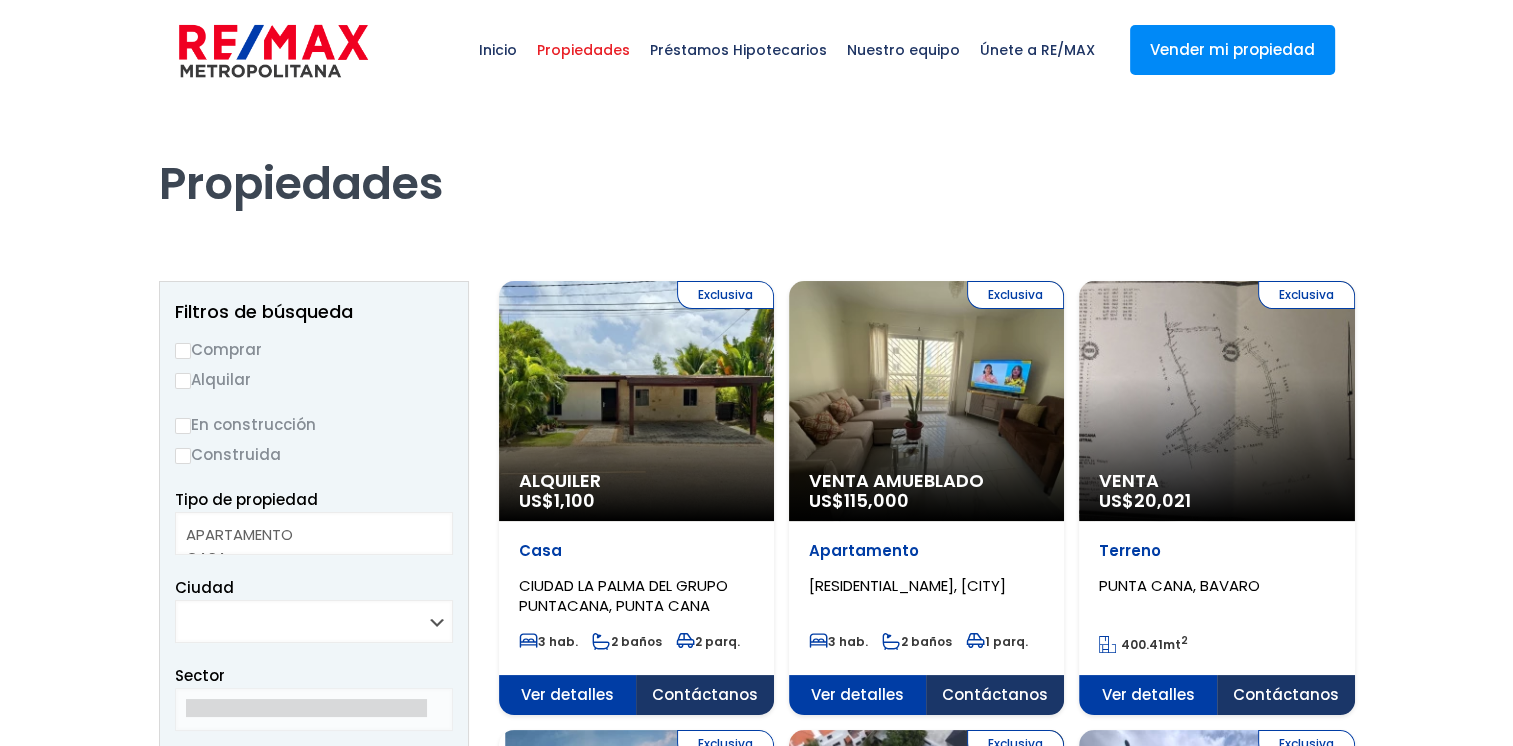scroll, scrollTop: 0, scrollLeft: 0, axis: both 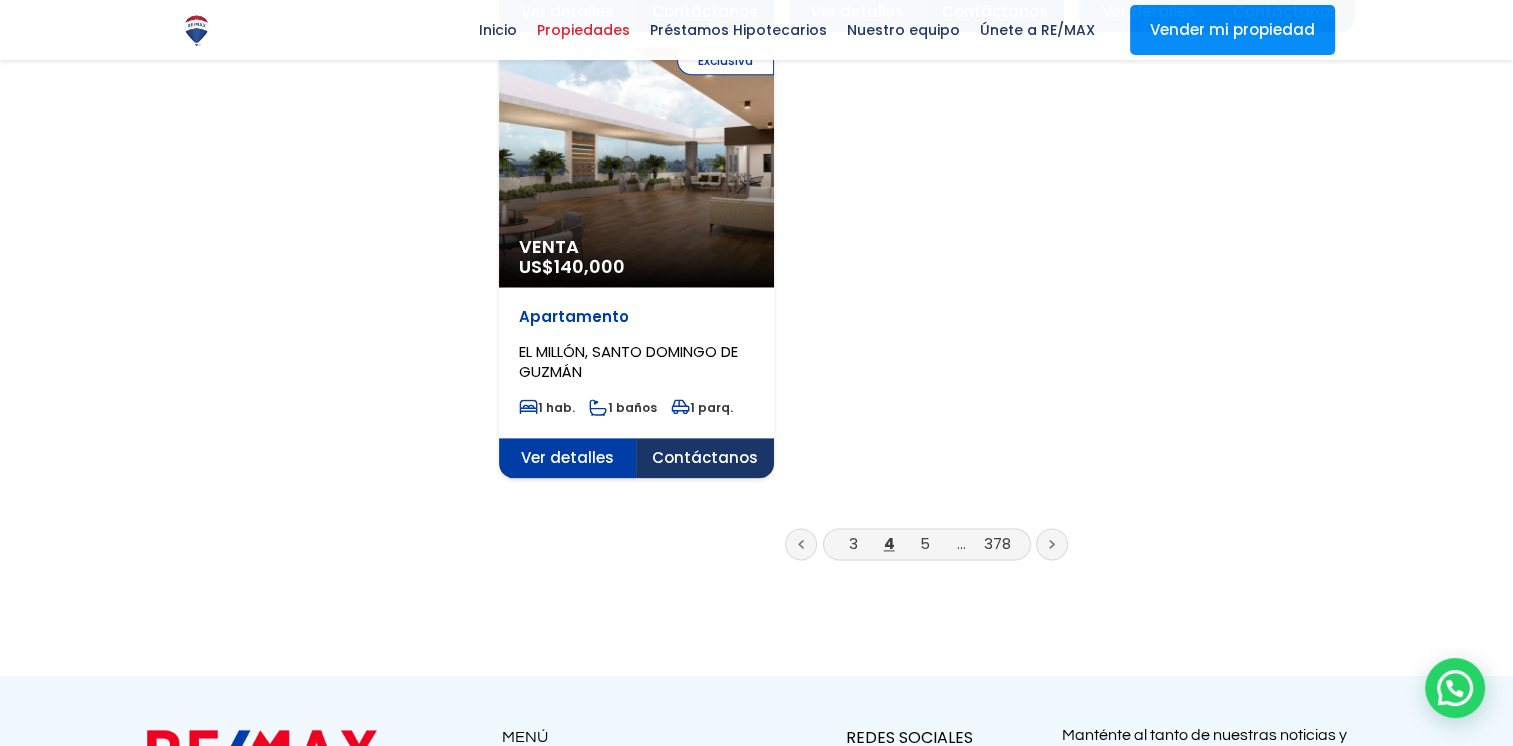 click on "5" at bounding box center (925, 543) 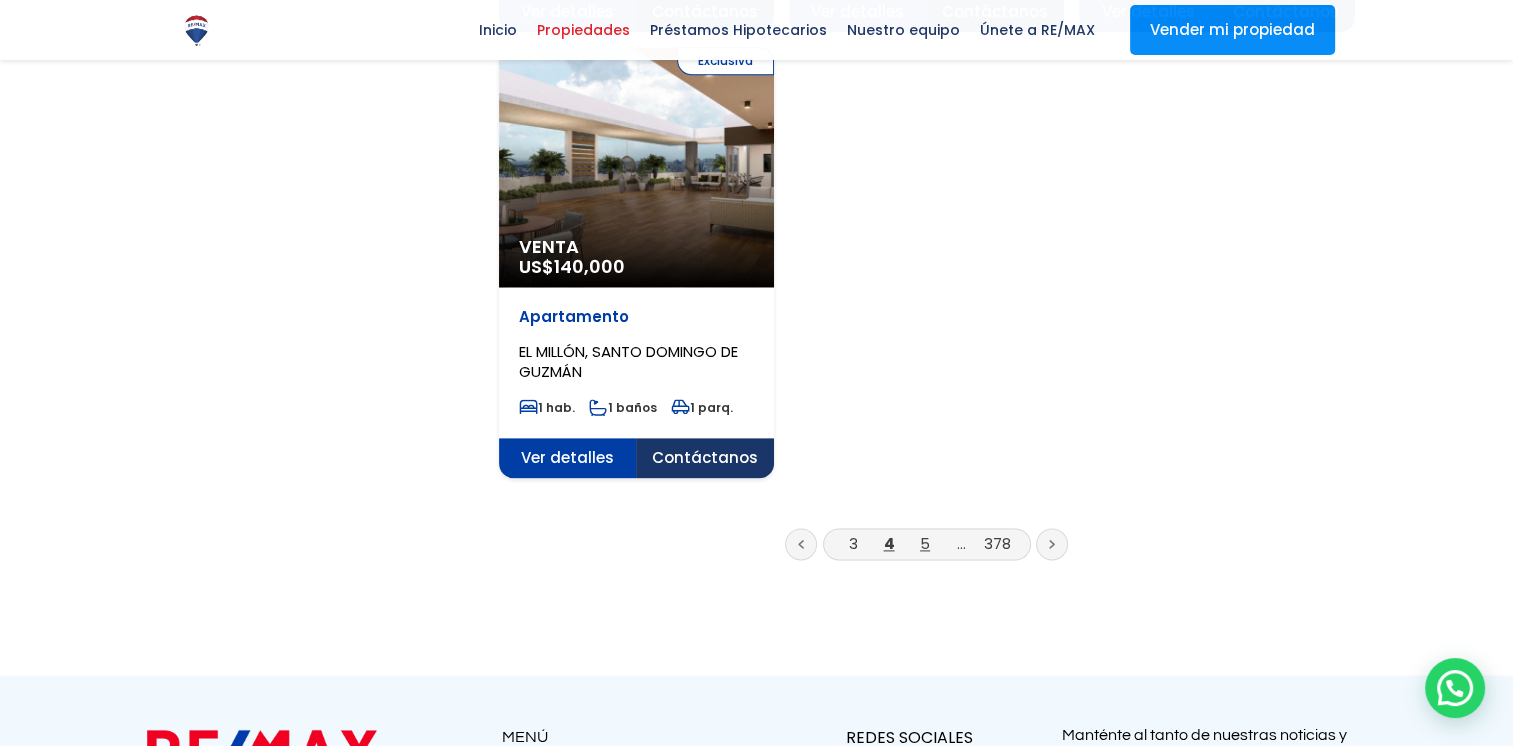 click on "5" at bounding box center (925, 543) 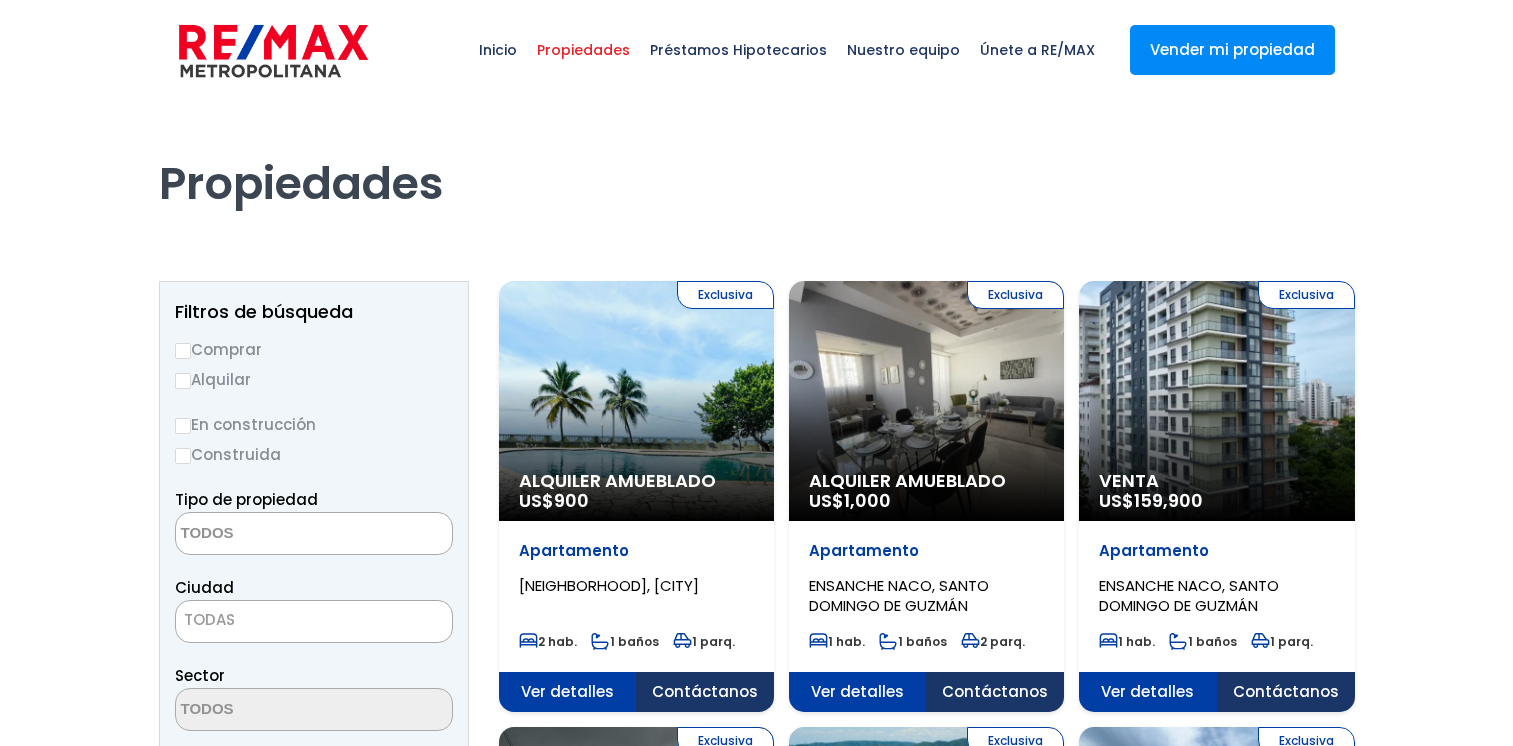 select 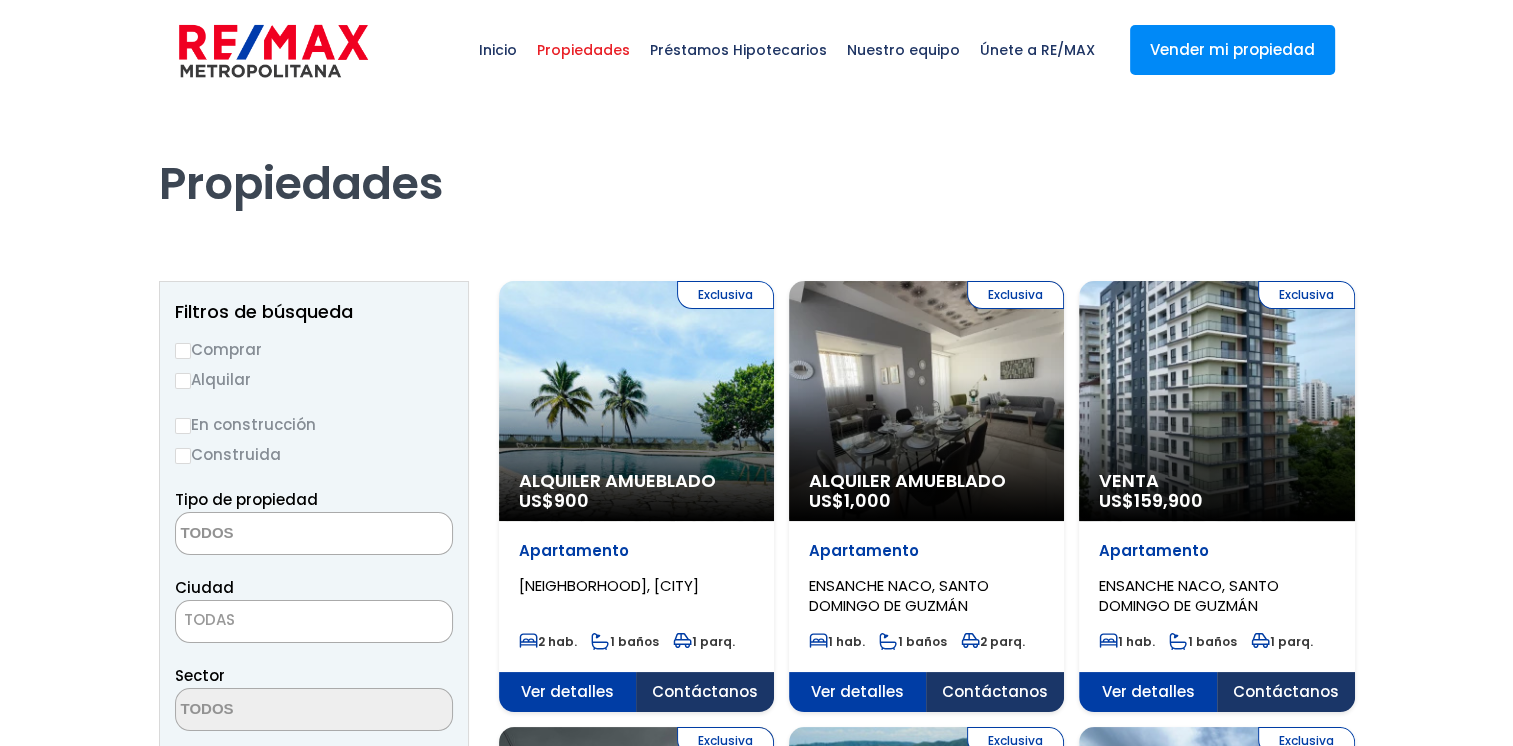 scroll, scrollTop: 0, scrollLeft: 0, axis: both 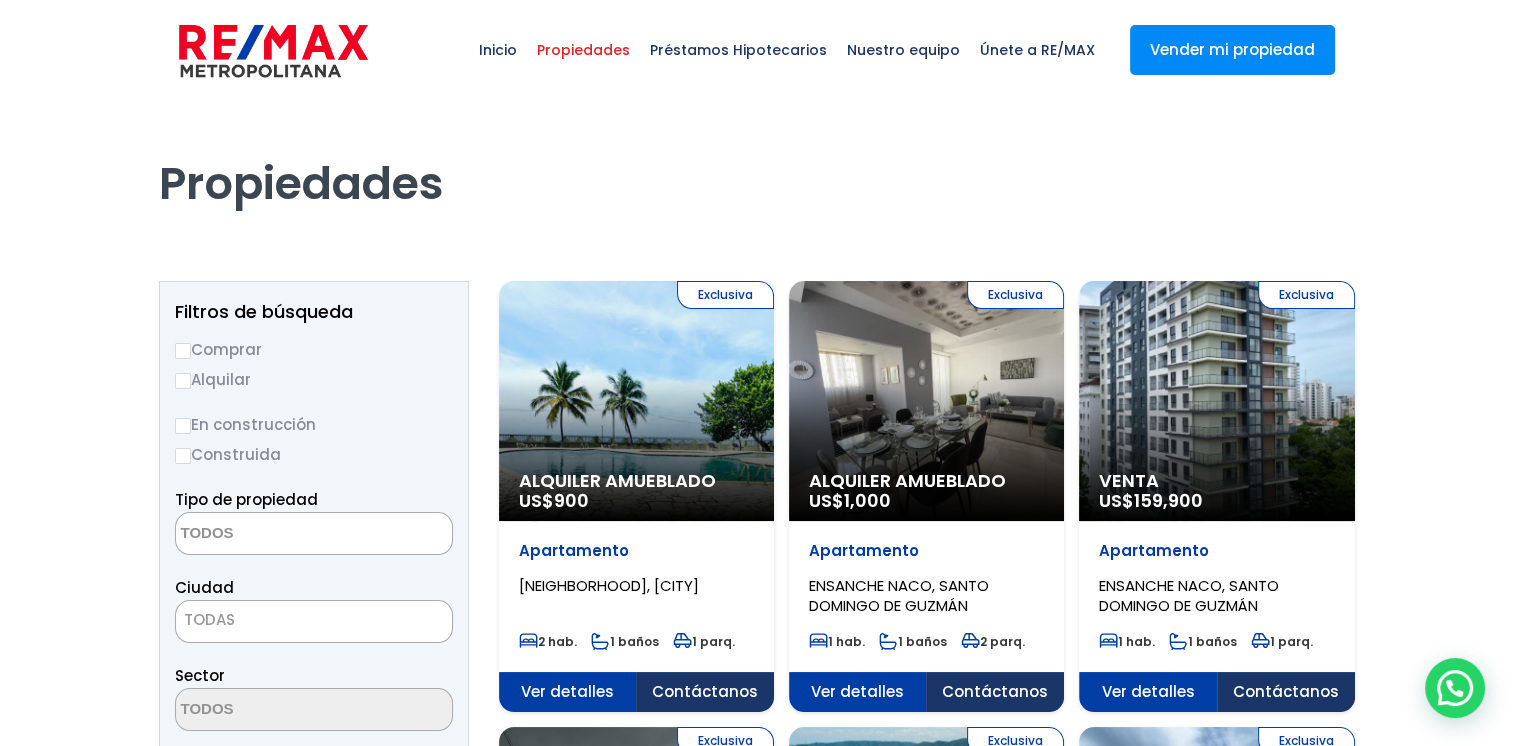 click on "Comprar" at bounding box center [183, 351] 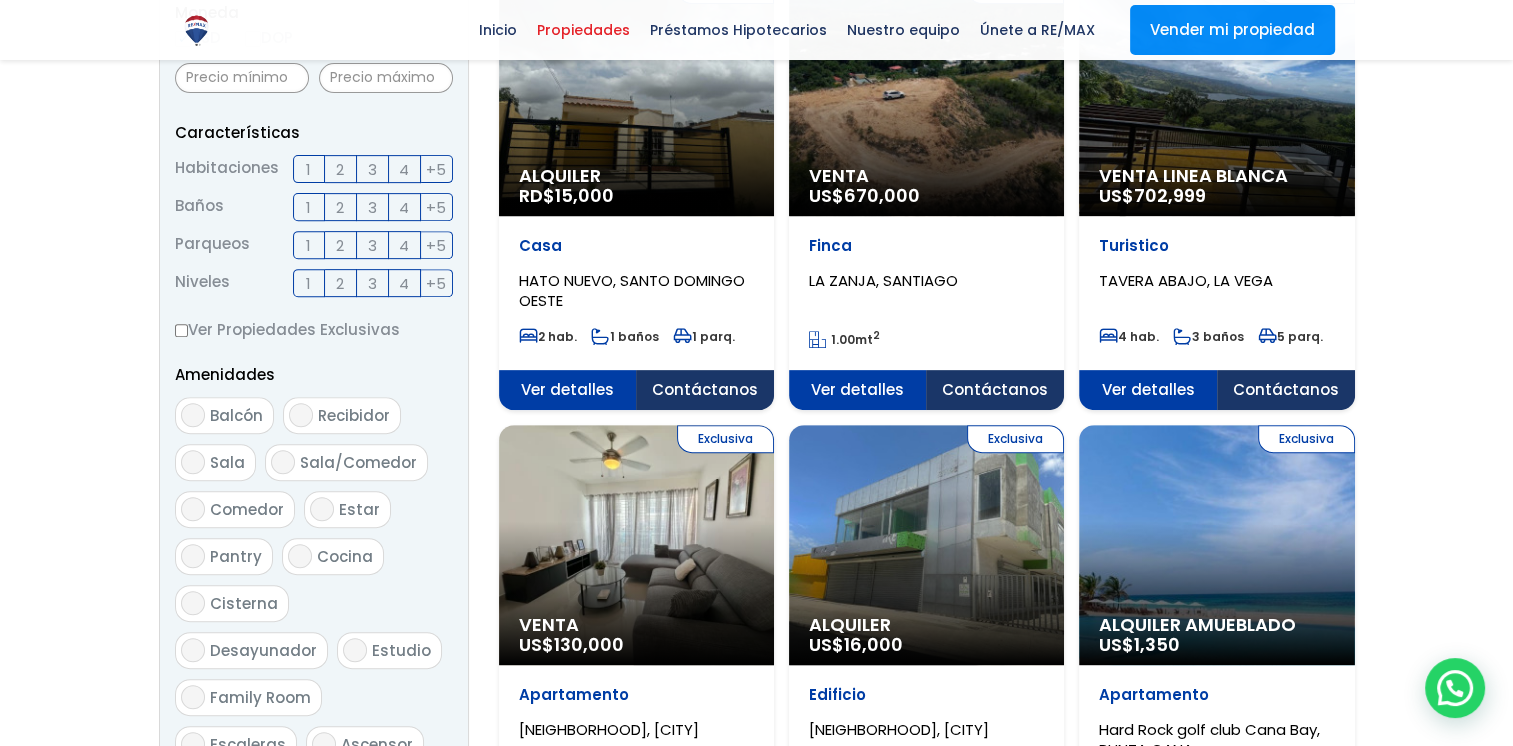 scroll, scrollTop: 800, scrollLeft: 0, axis: vertical 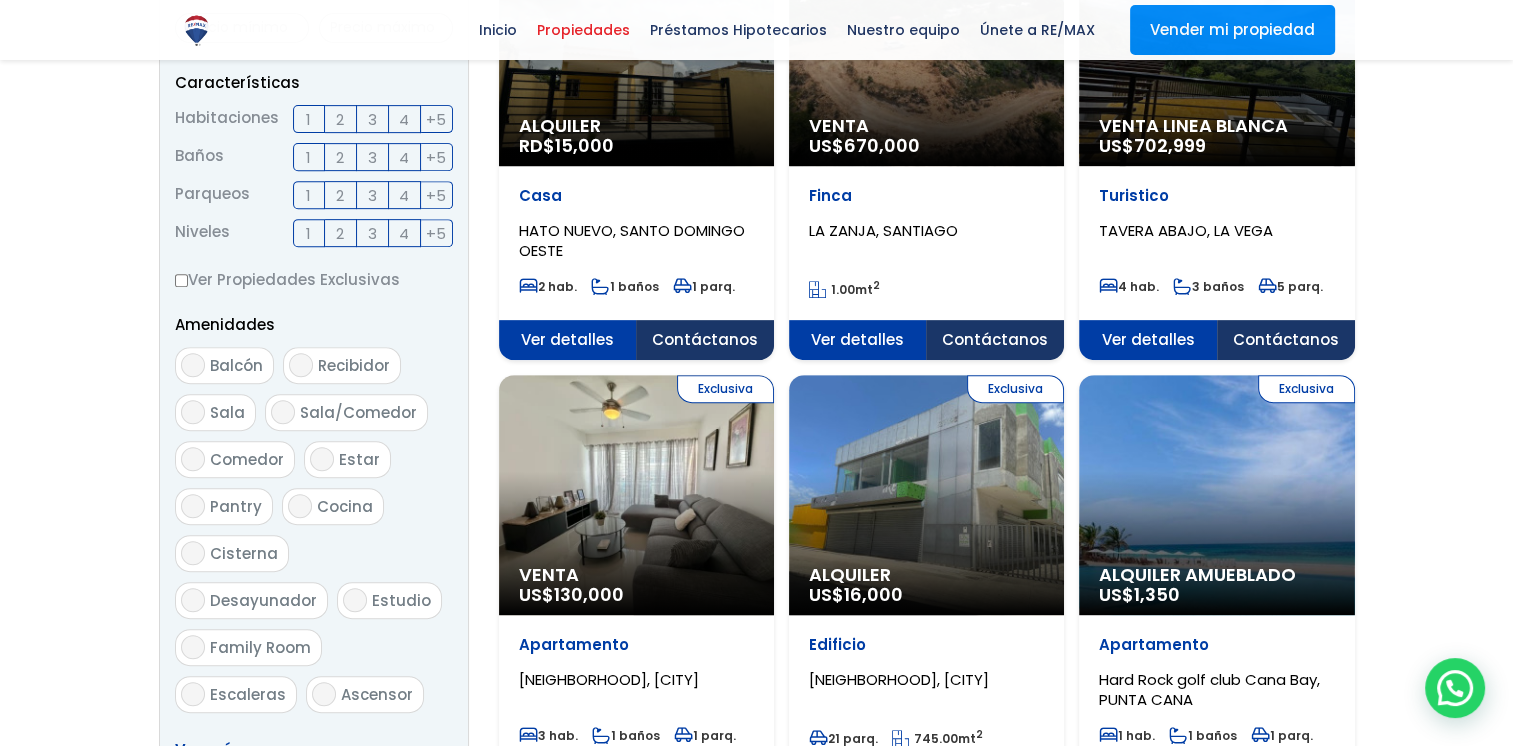 click on "Cisterna" at bounding box center (193, 553) 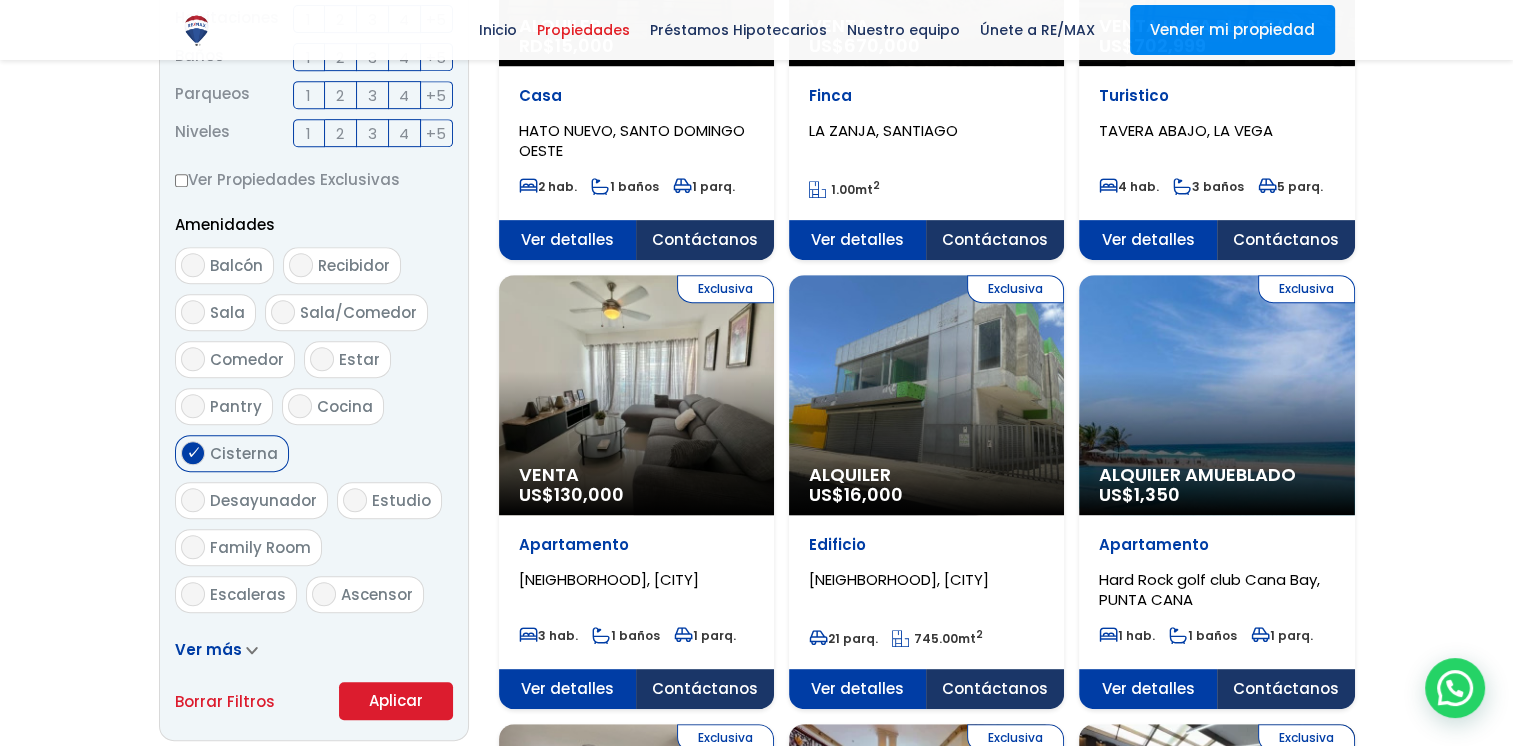 scroll, scrollTop: 1000, scrollLeft: 0, axis: vertical 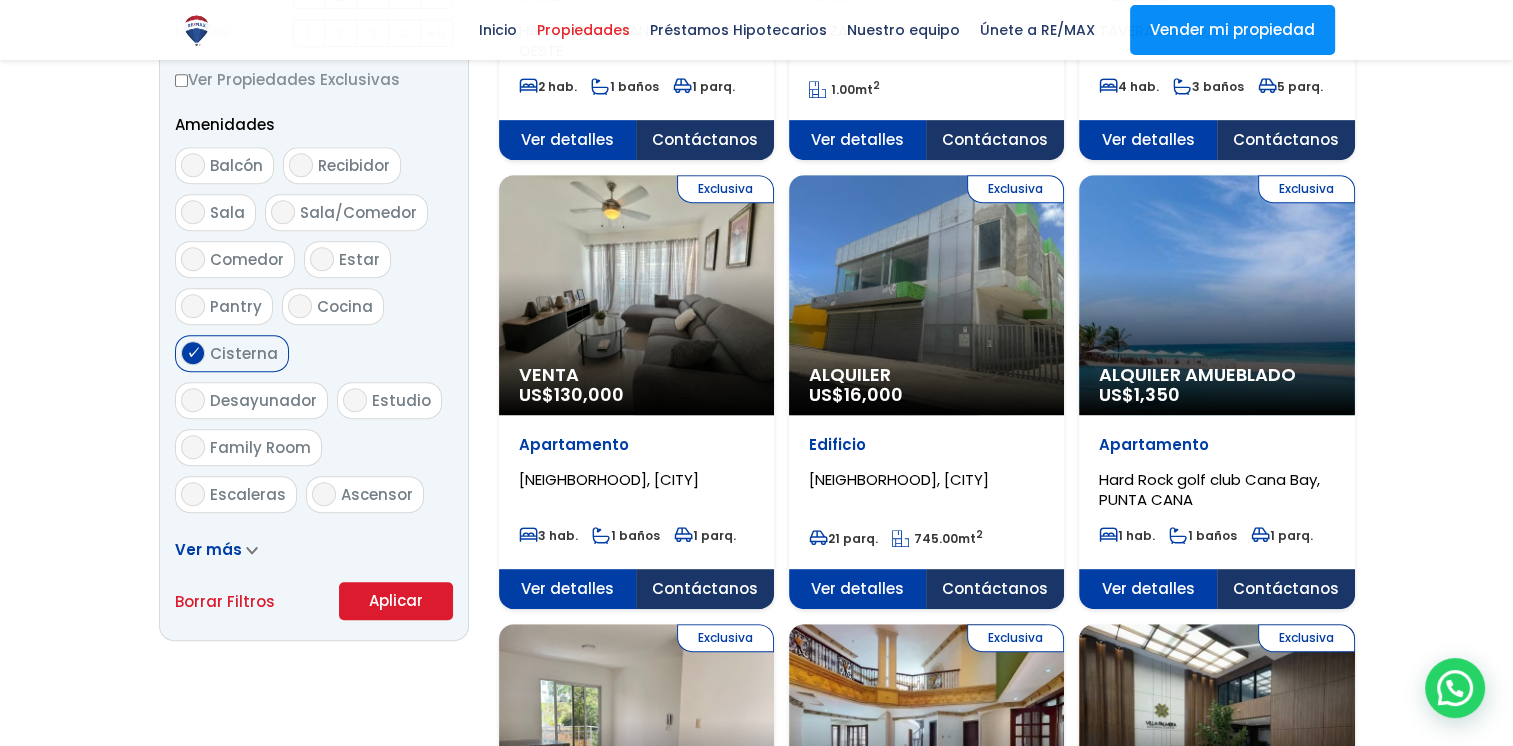 click on "Aplicar" at bounding box center (396, 601) 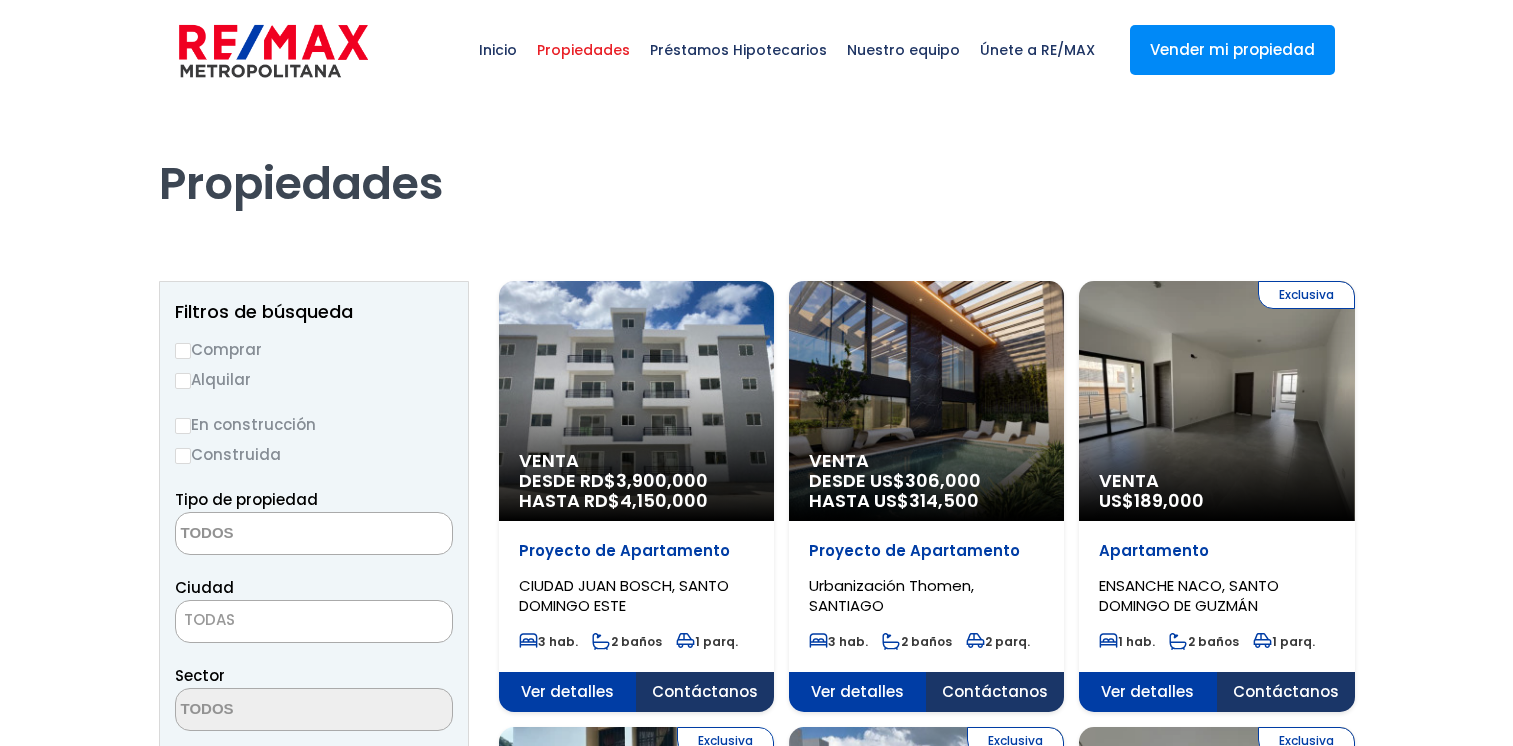 select 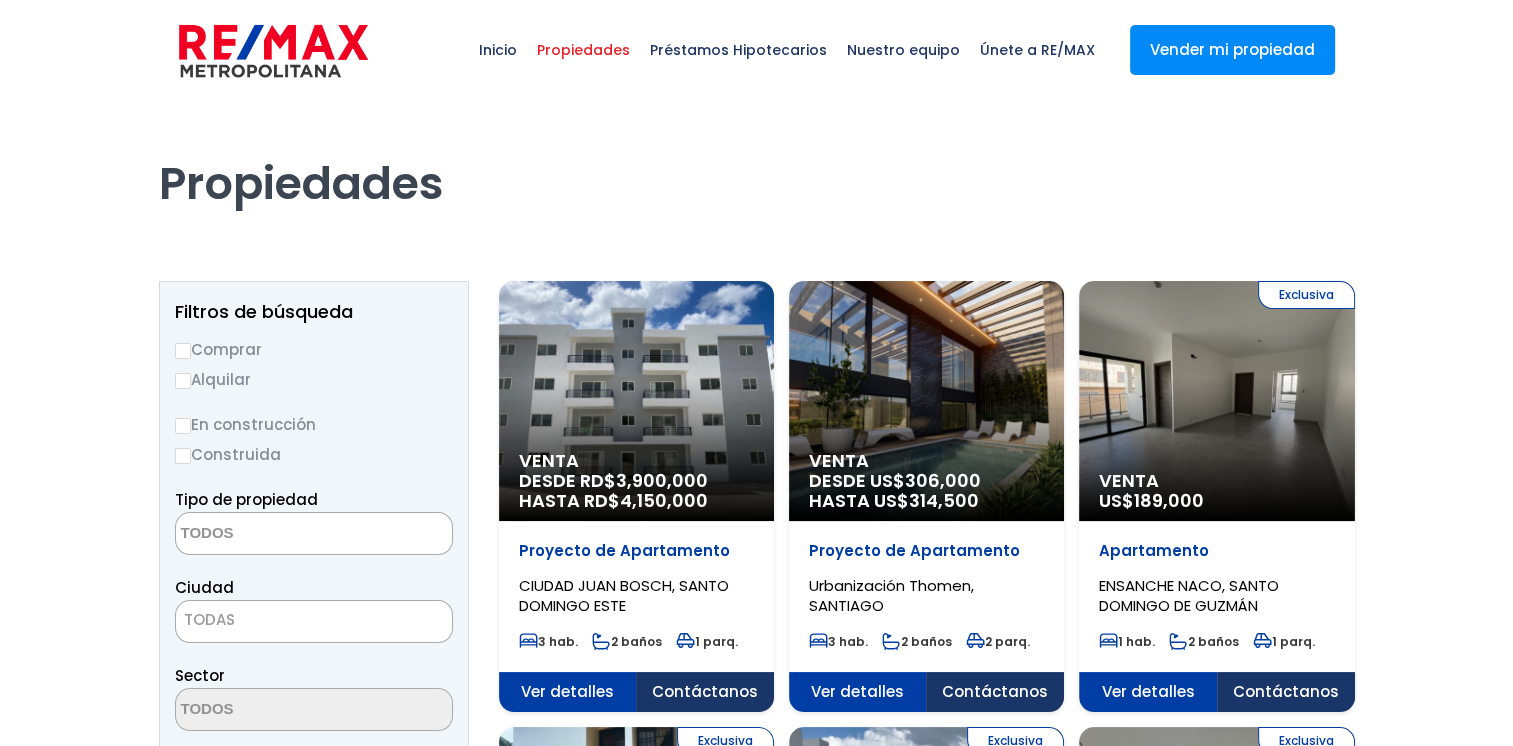 scroll, scrollTop: 0, scrollLeft: 0, axis: both 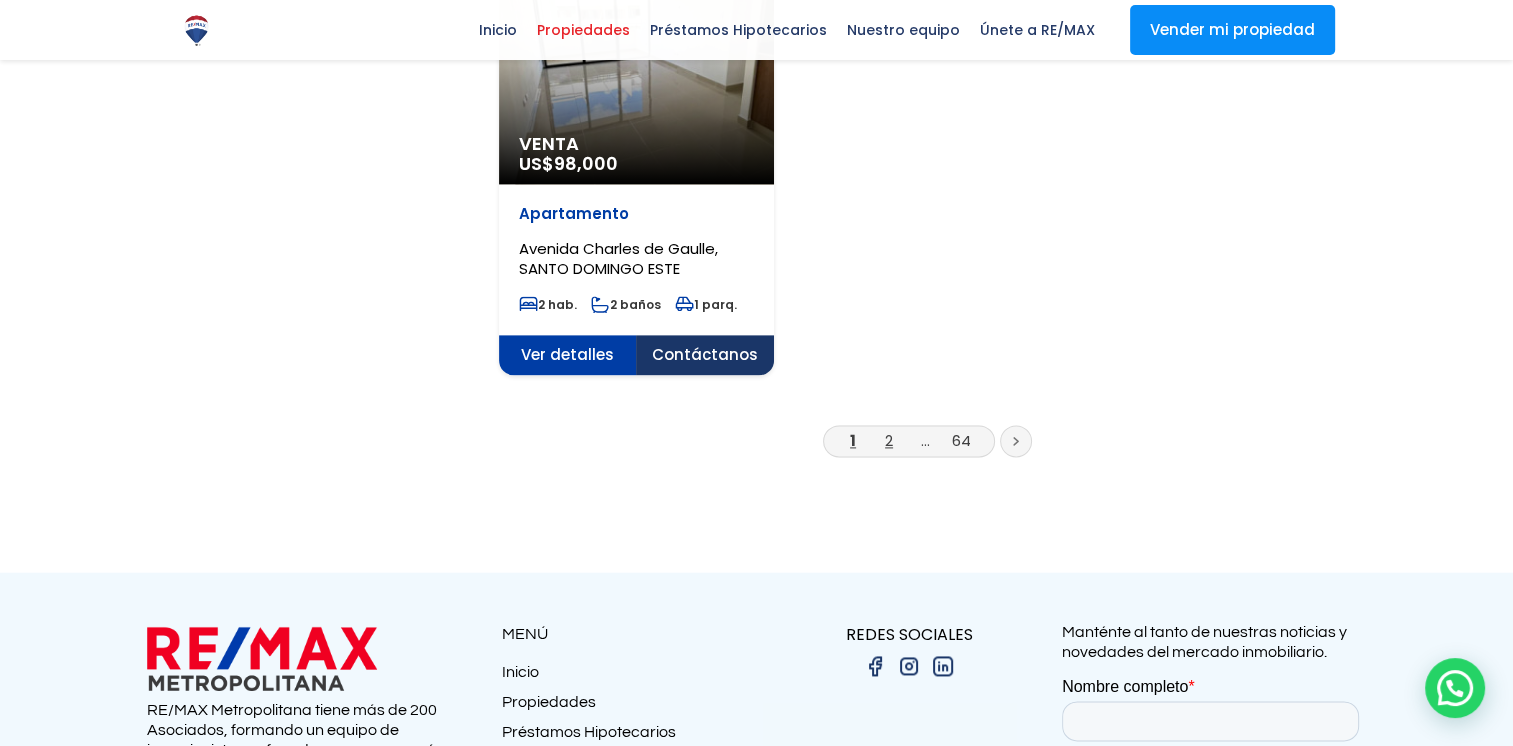 click on "2" at bounding box center (889, 440) 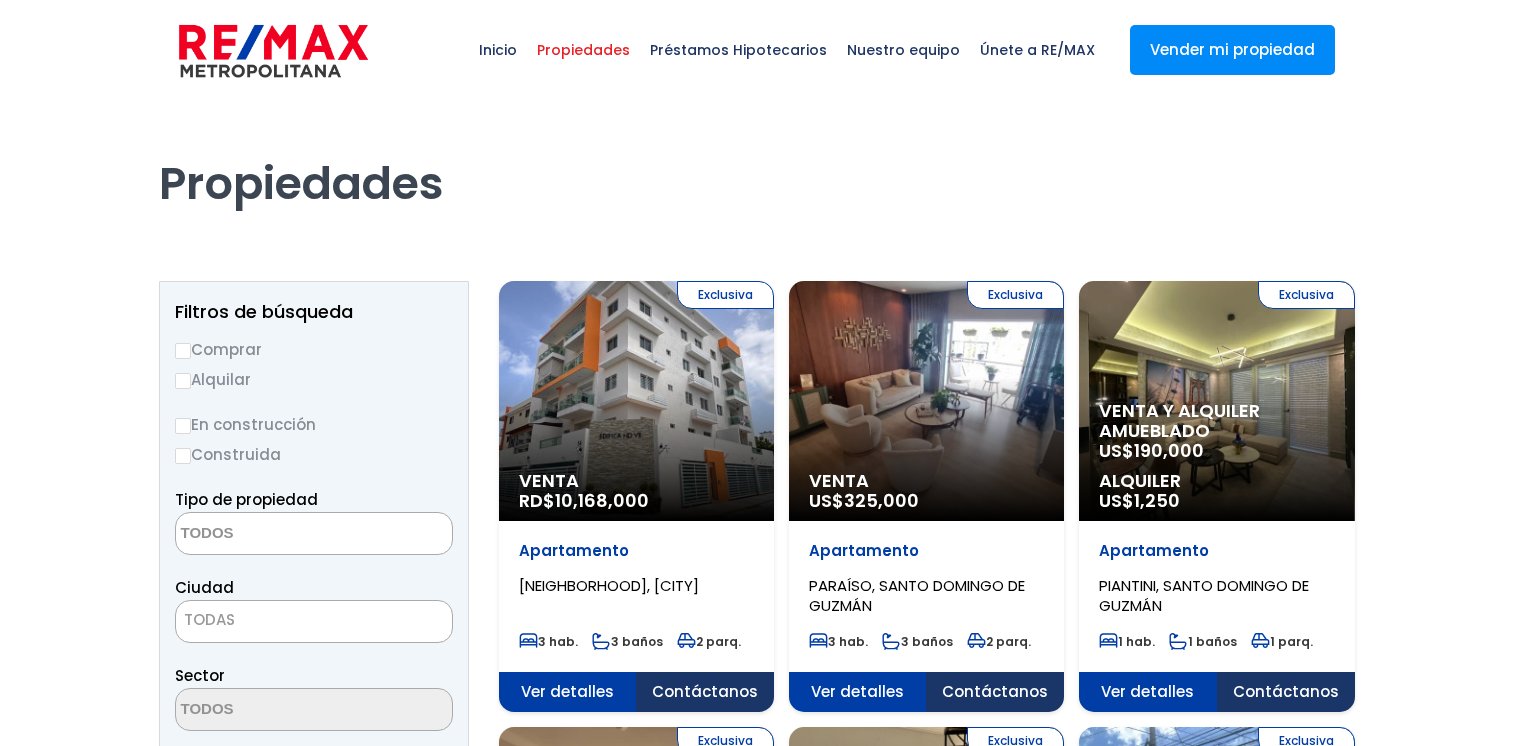 select 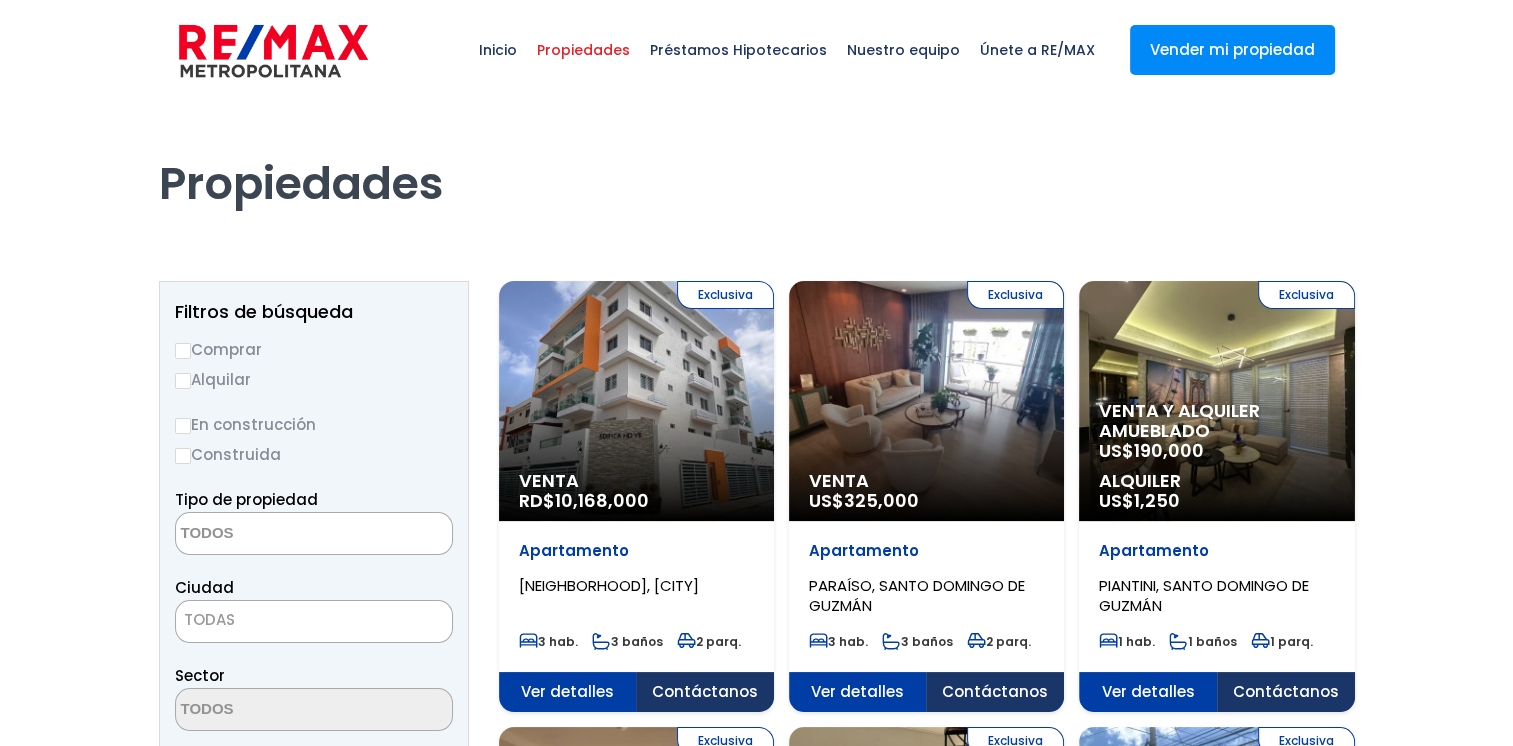 scroll, scrollTop: 0, scrollLeft: 0, axis: both 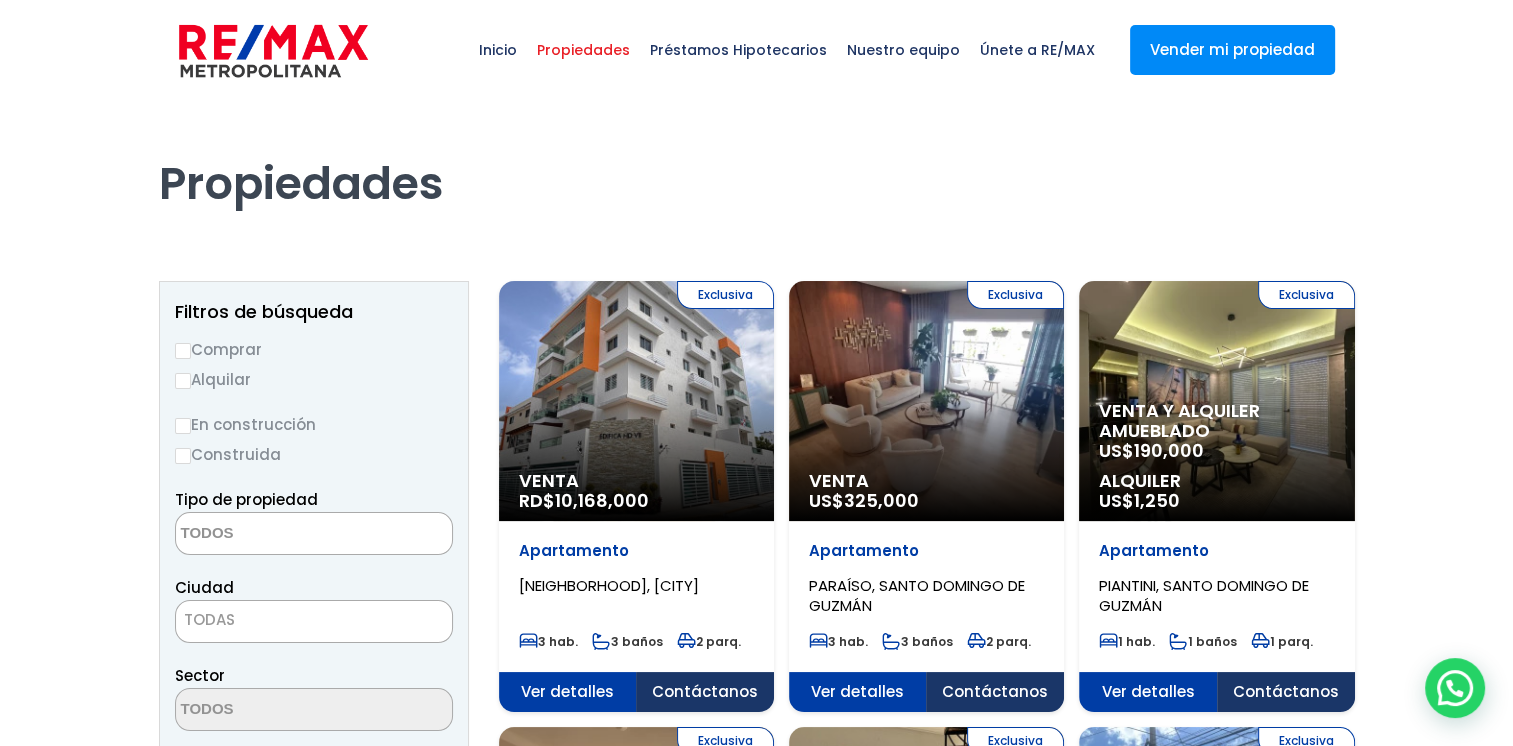 click at bounding box center (273, 534) 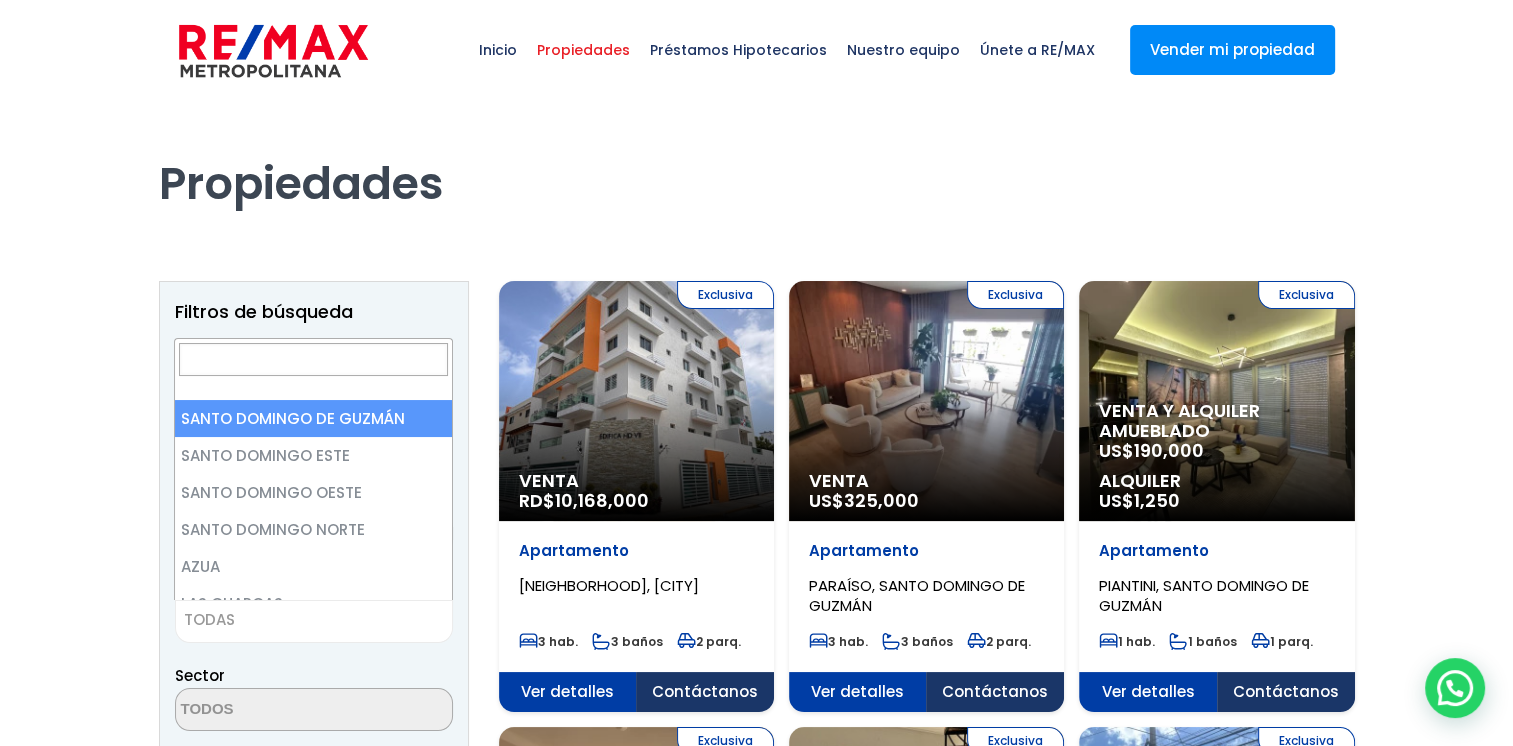 click on "TODAS" at bounding box center [314, 620] 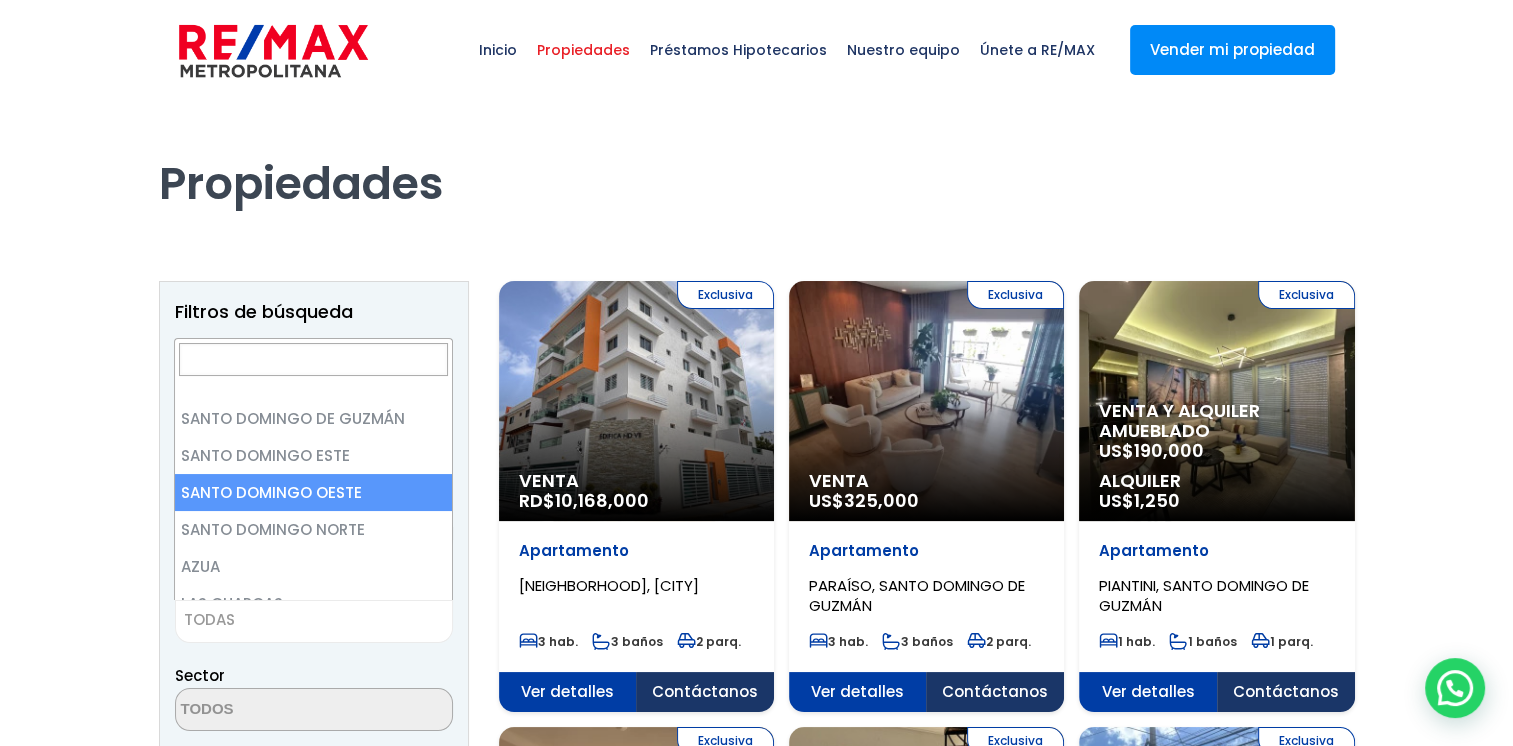 select on "149" 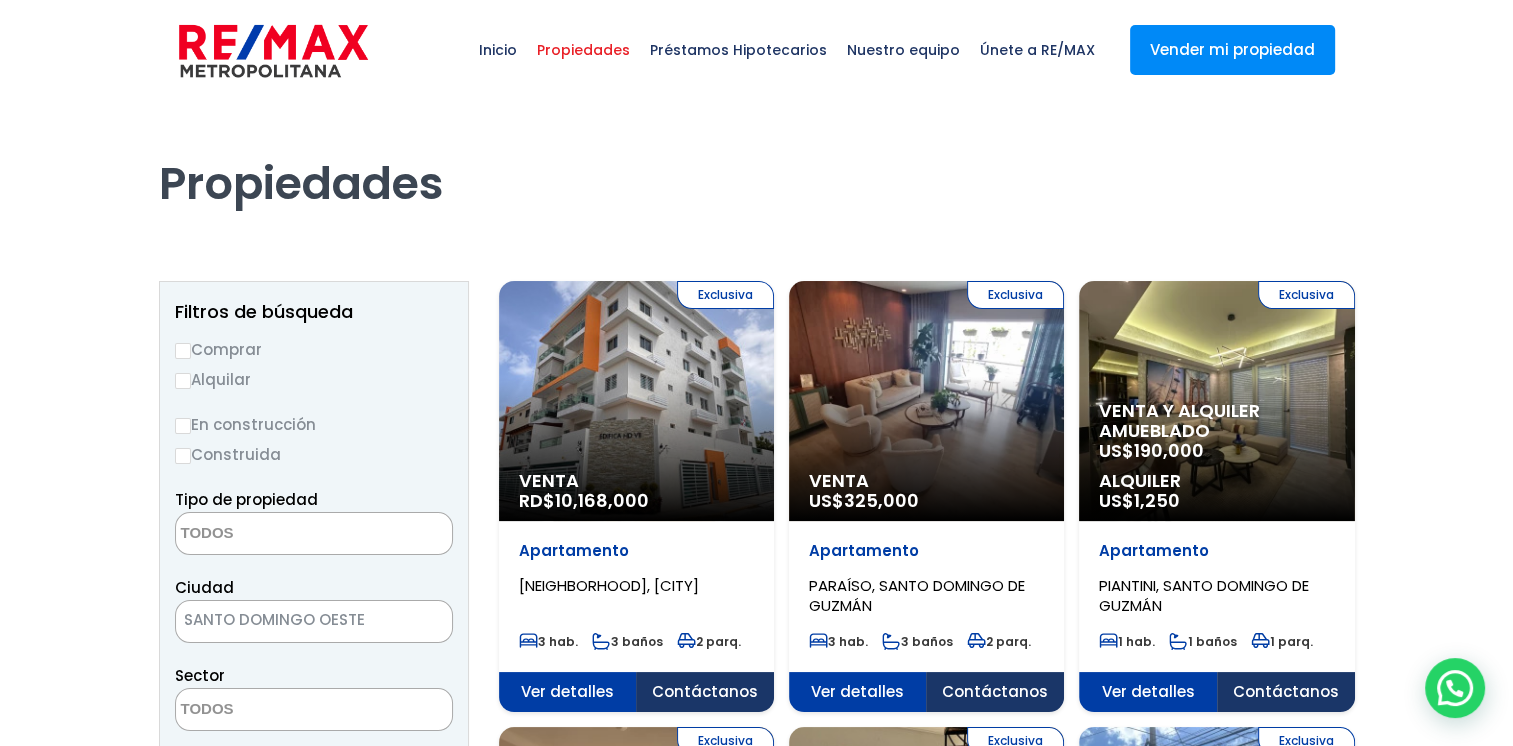 click on "Comprar" at bounding box center (183, 351) 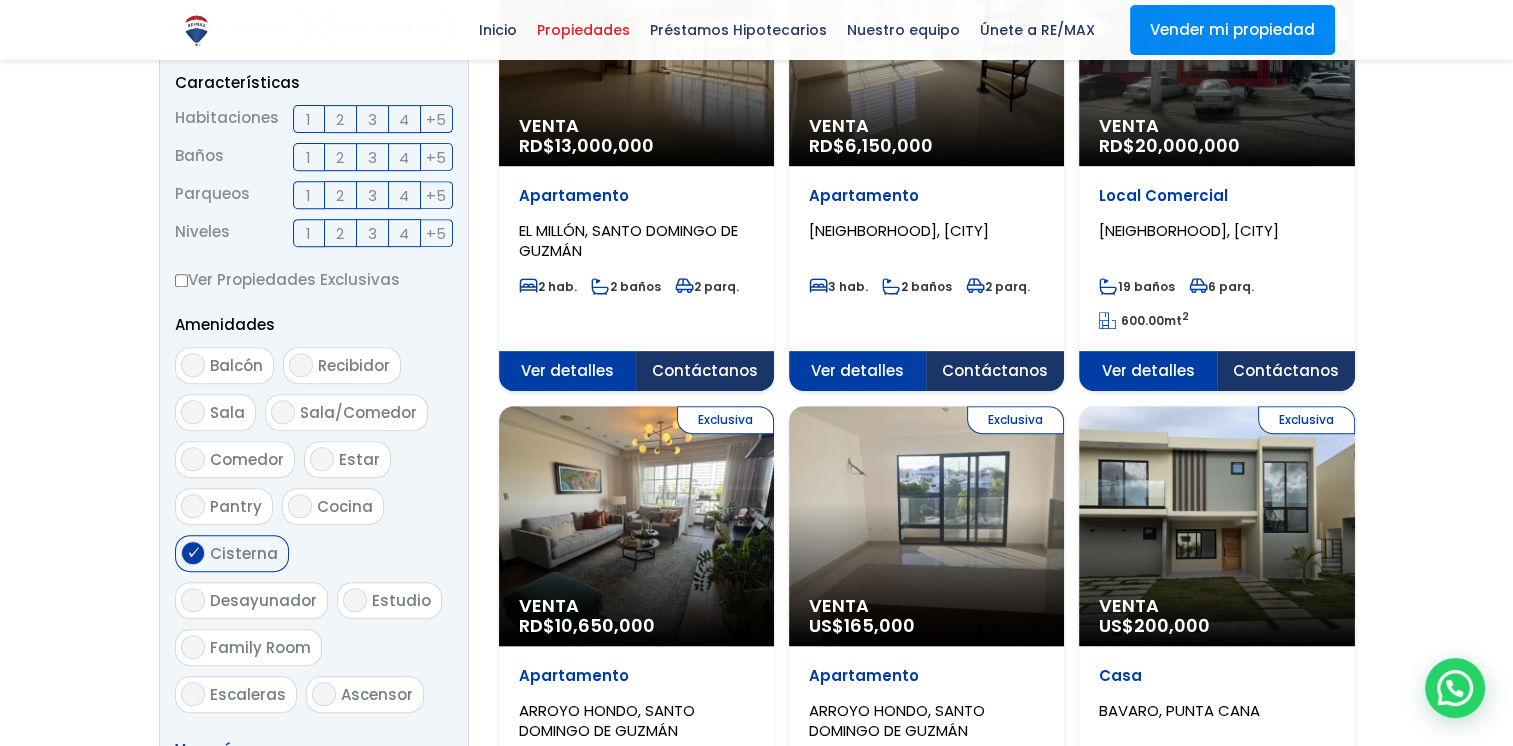 scroll, scrollTop: 900, scrollLeft: 0, axis: vertical 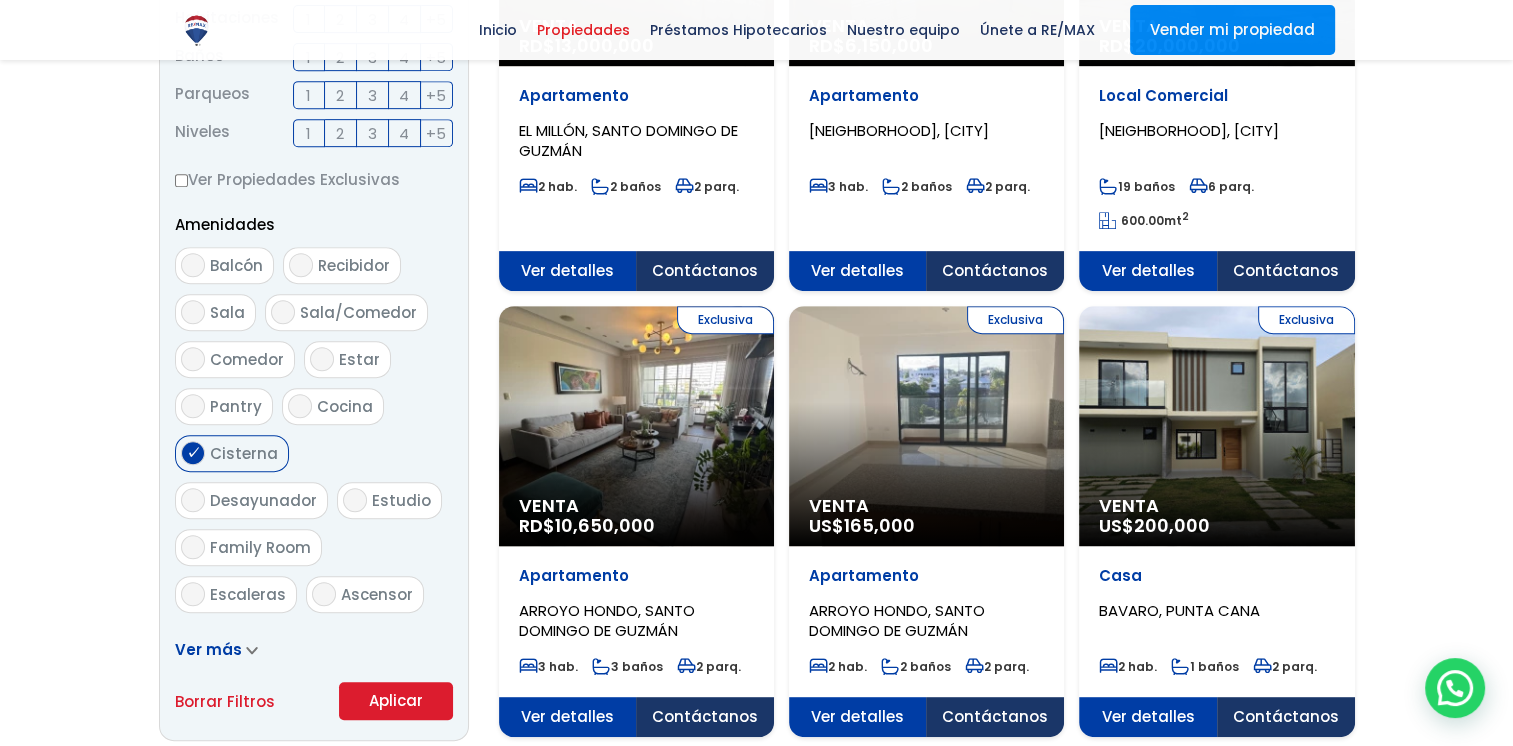 click on "Aplicar" at bounding box center [396, 701] 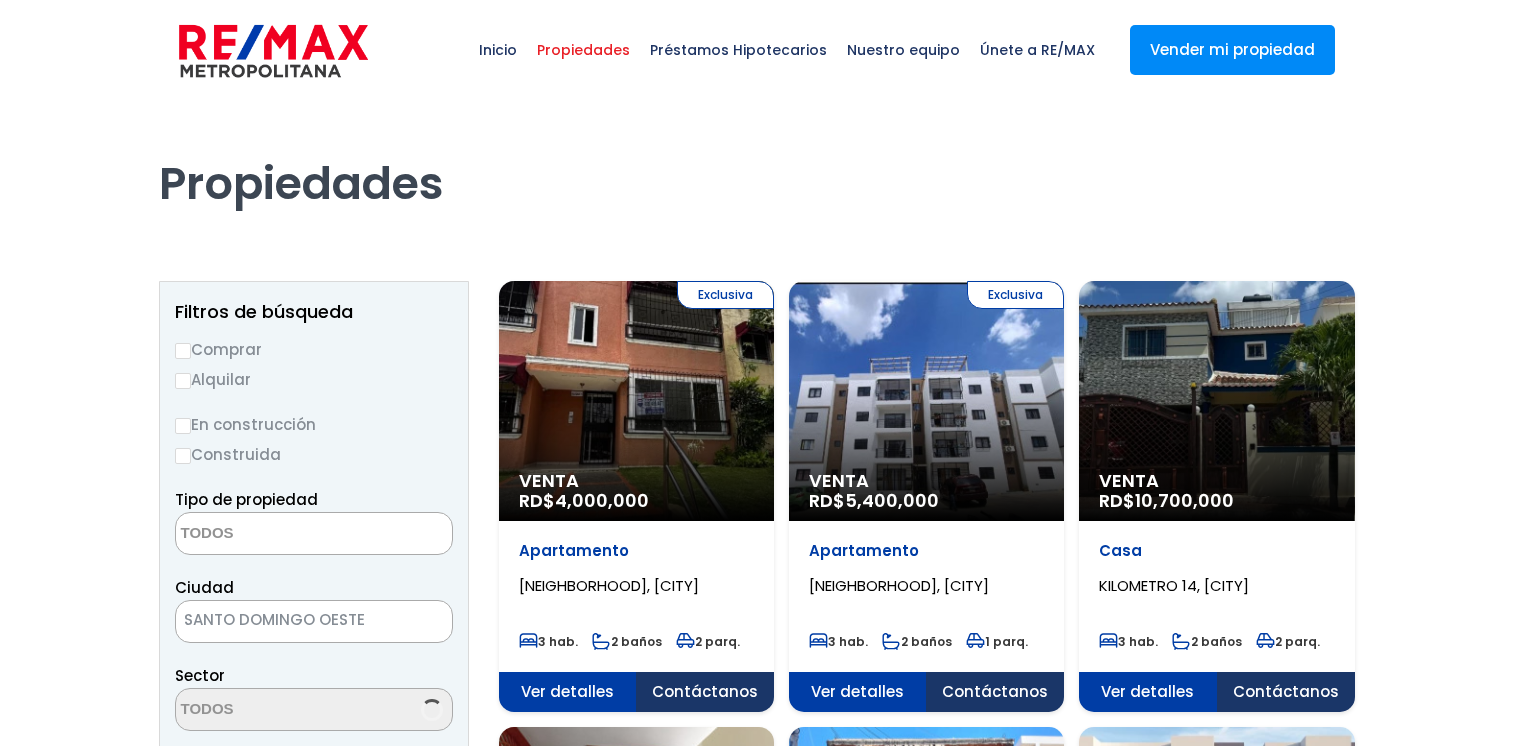 select 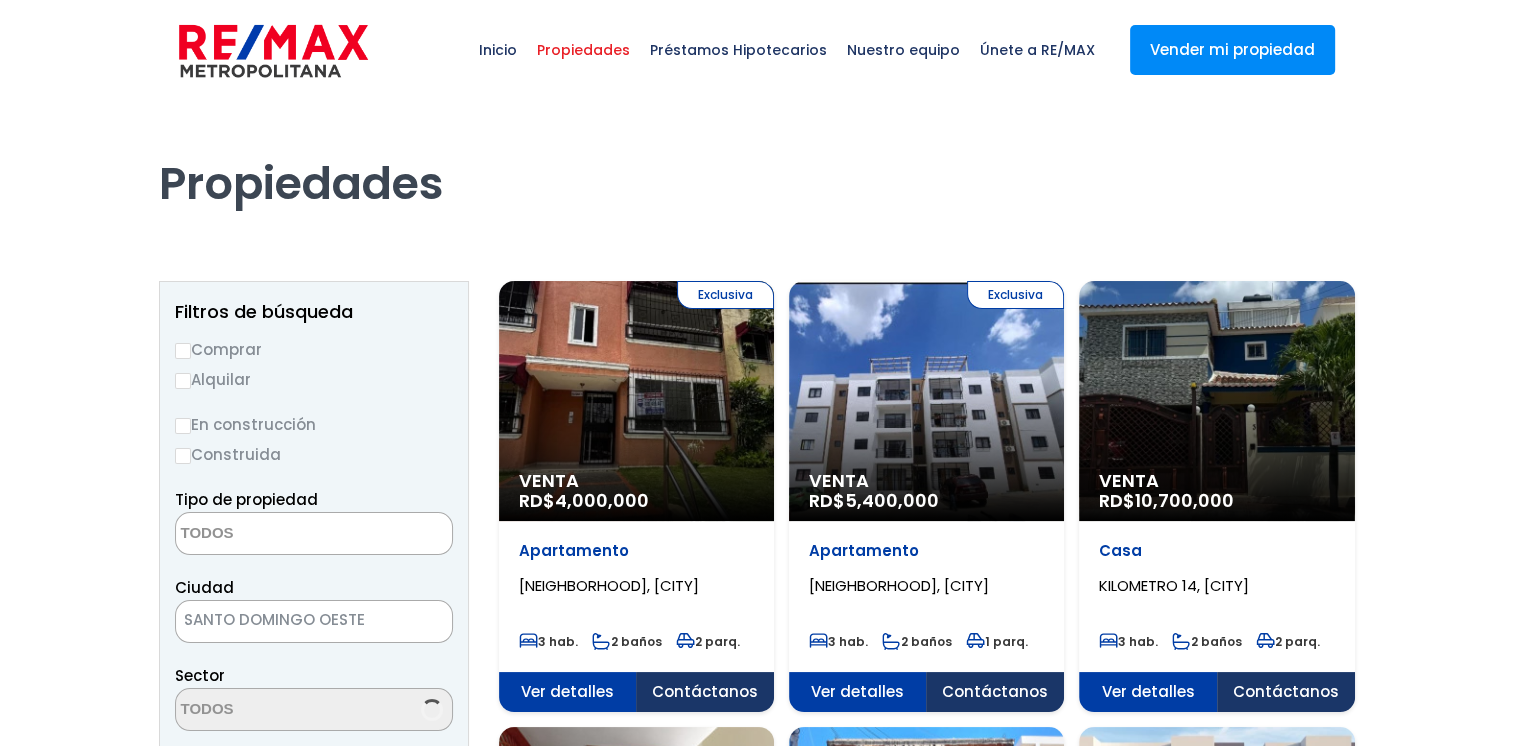 scroll, scrollTop: 0, scrollLeft: 0, axis: both 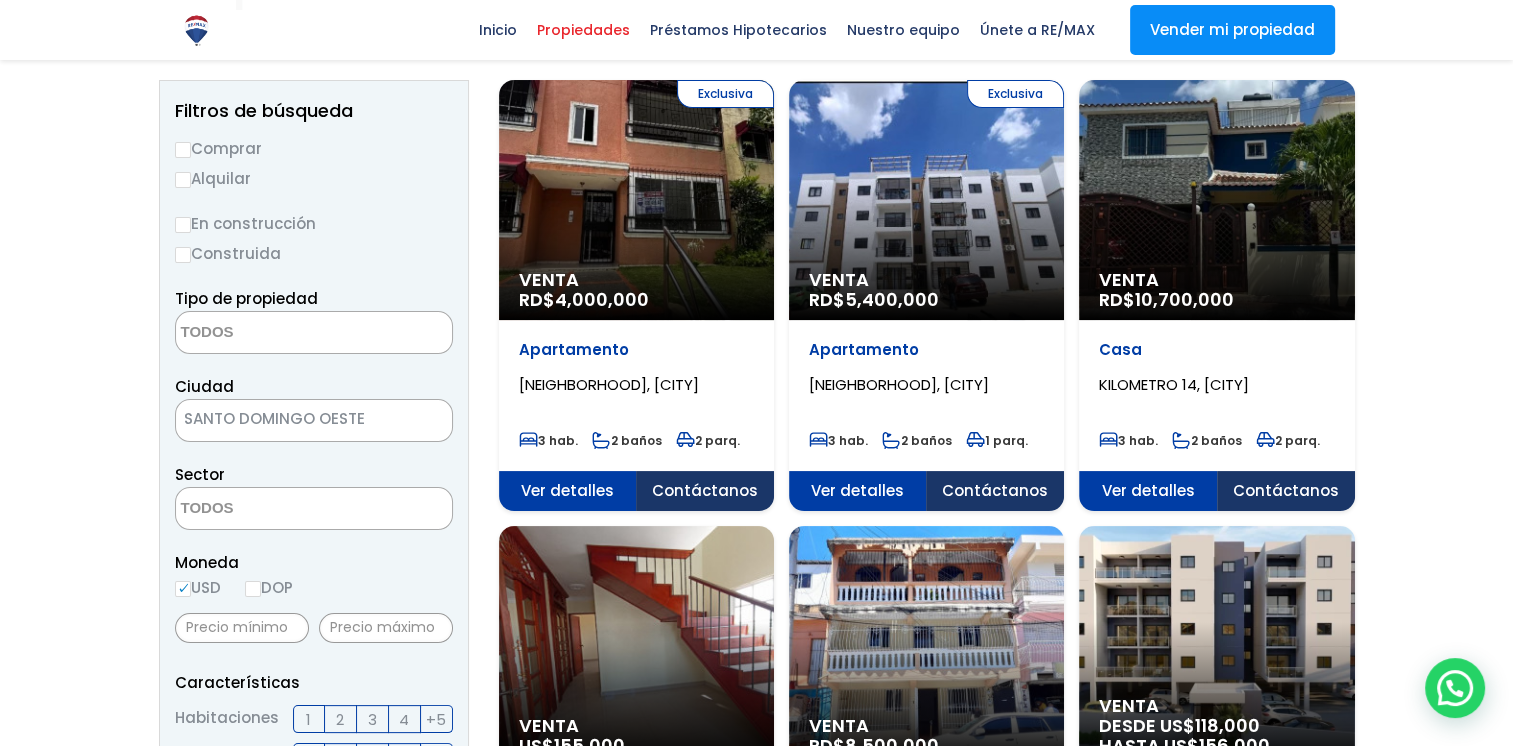 click on "Venta
RD$  10,700,000" at bounding box center (636, 200) 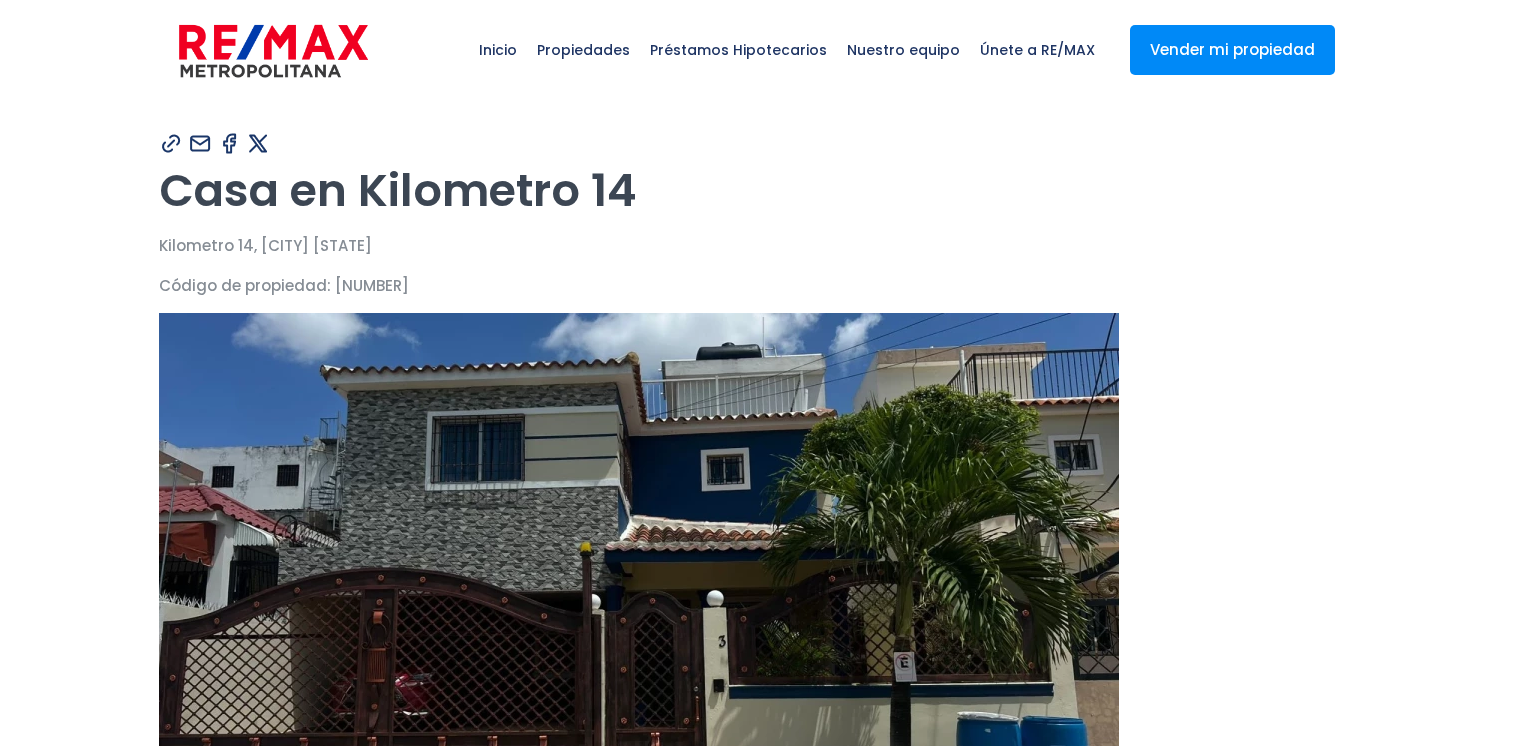 scroll, scrollTop: 0, scrollLeft: 0, axis: both 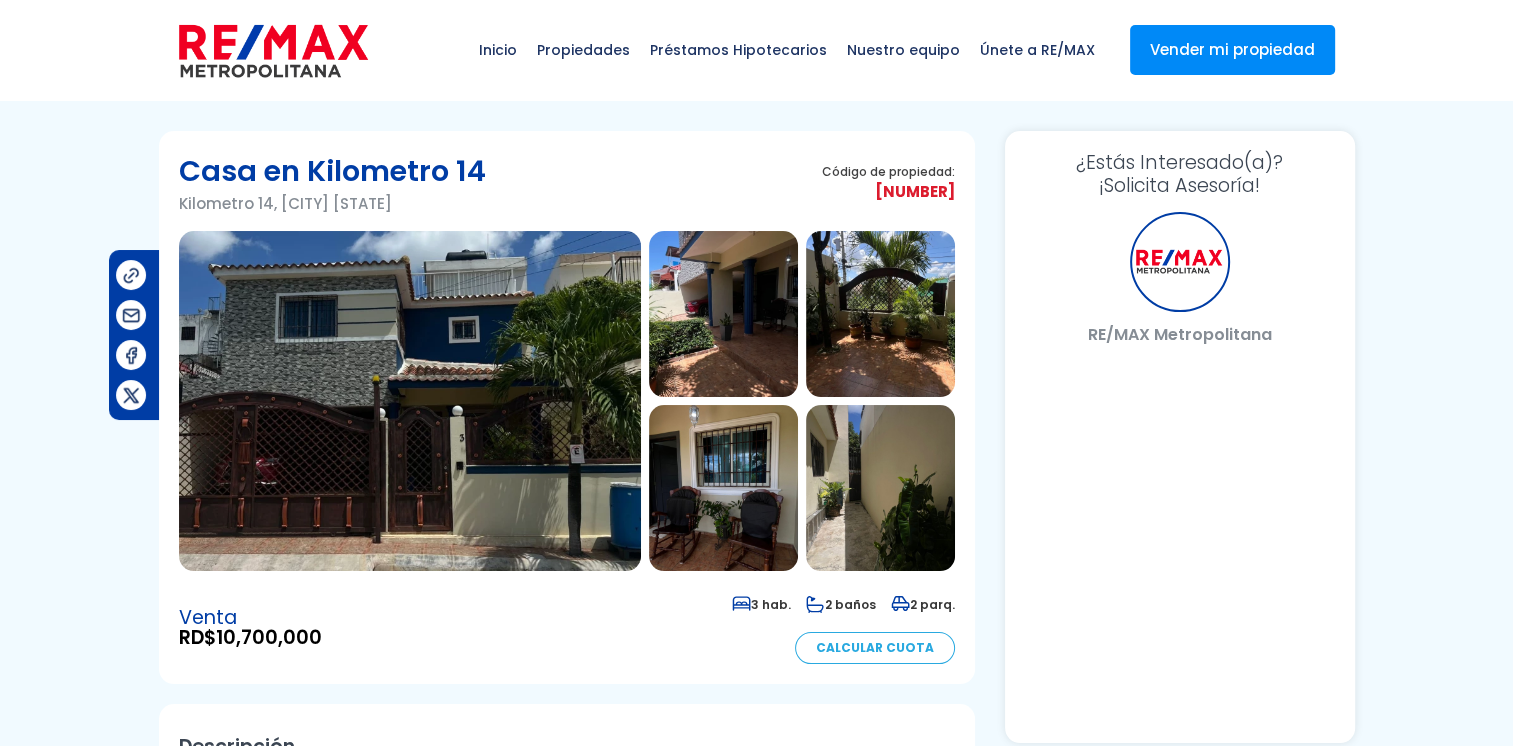 select on "IT" 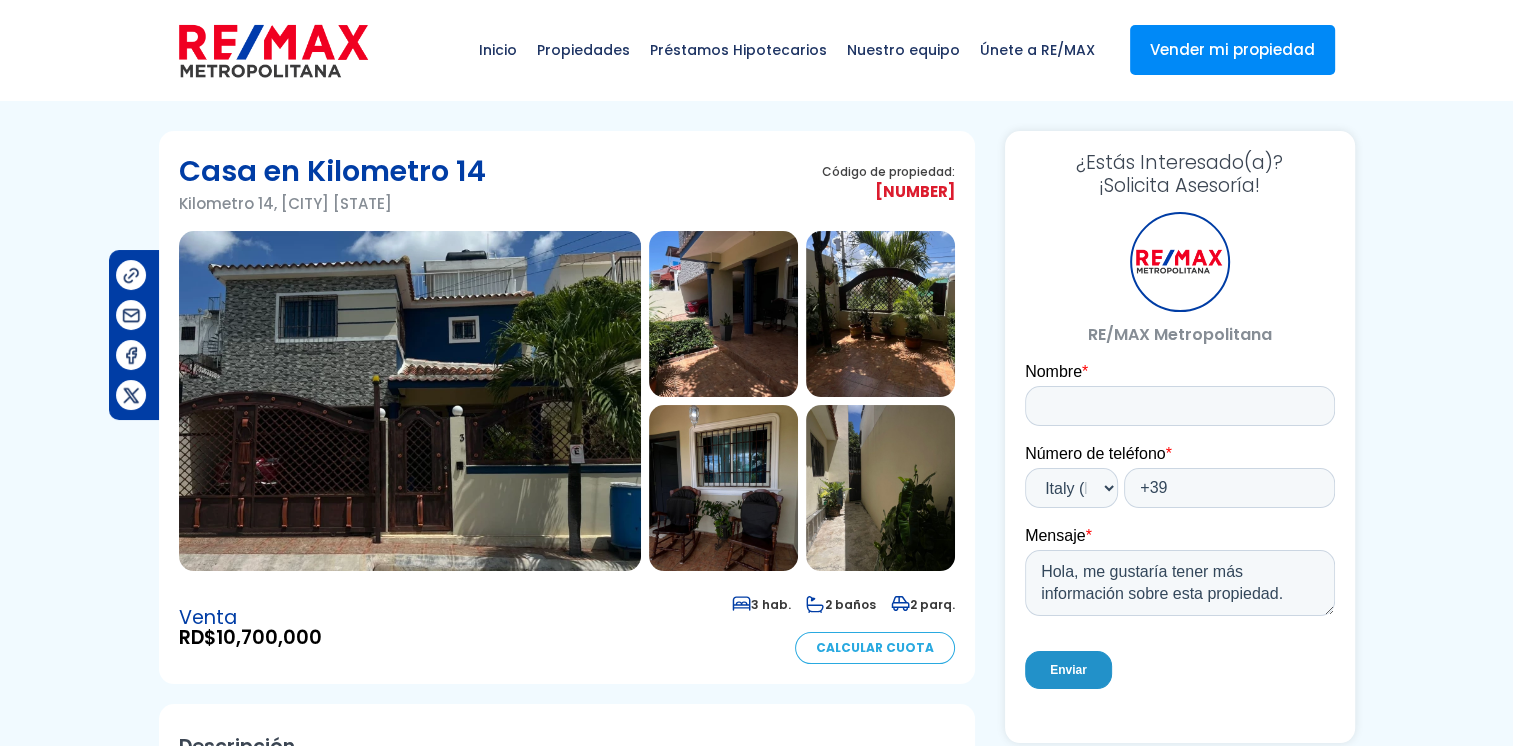scroll, scrollTop: 0, scrollLeft: 0, axis: both 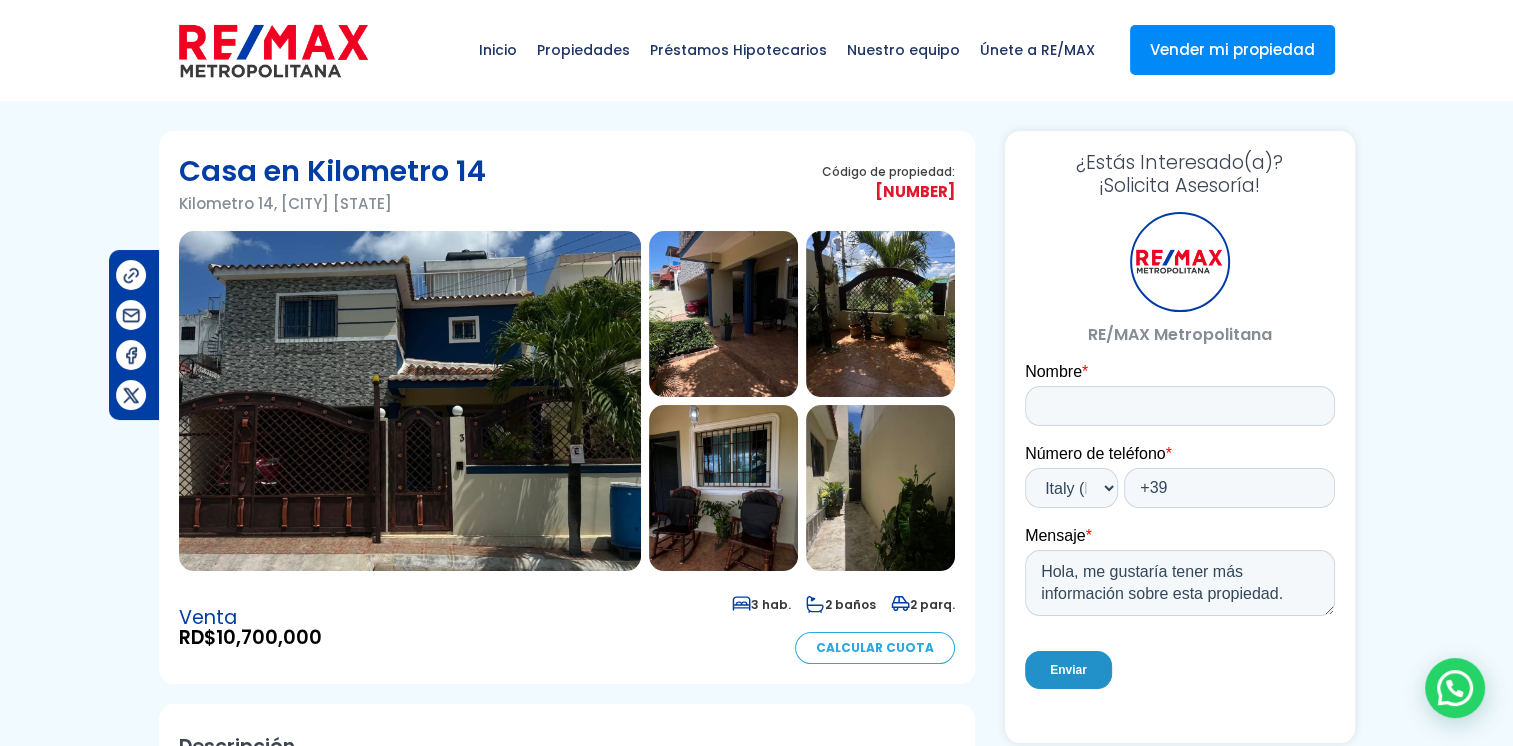 click at bounding box center [410, 401] 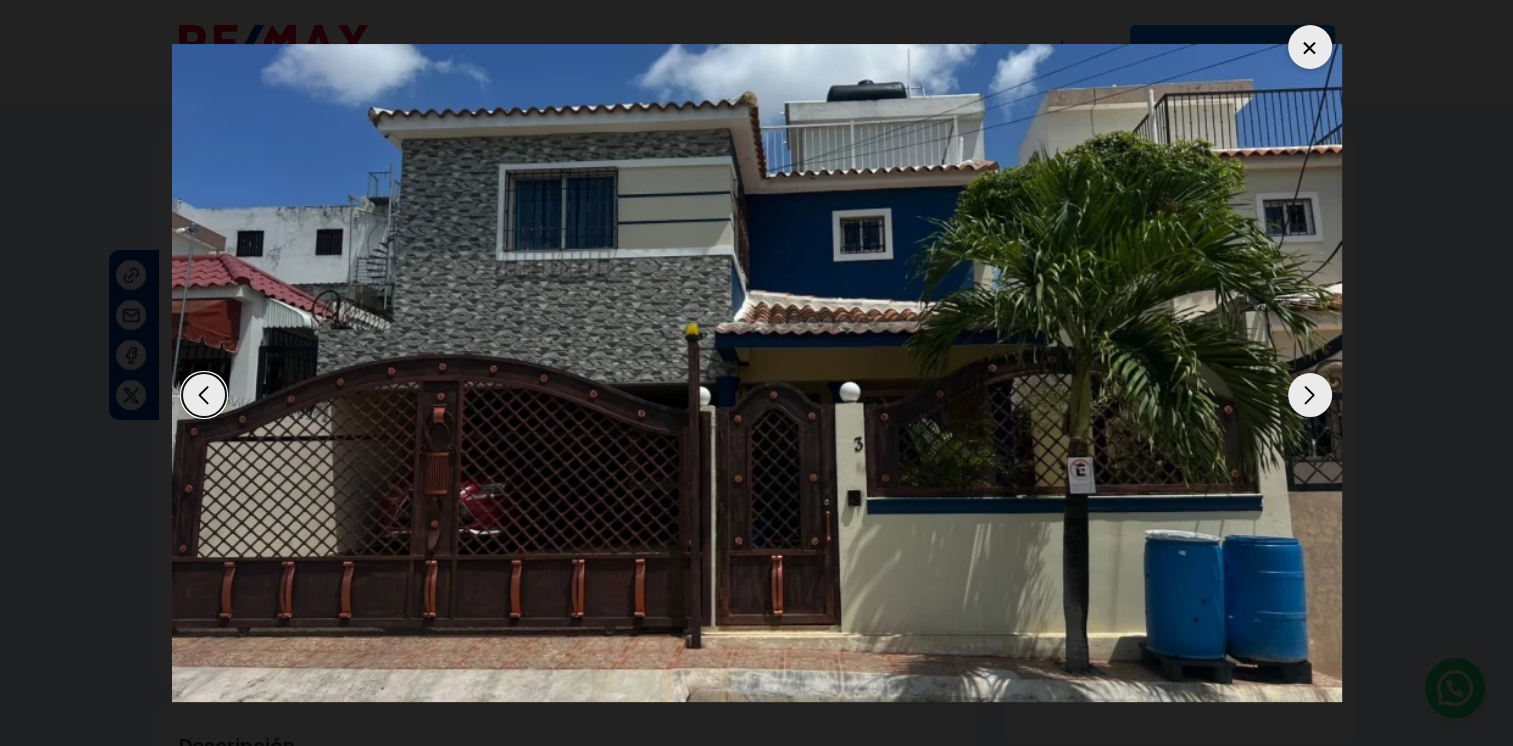 click at bounding box center (1310, 395) 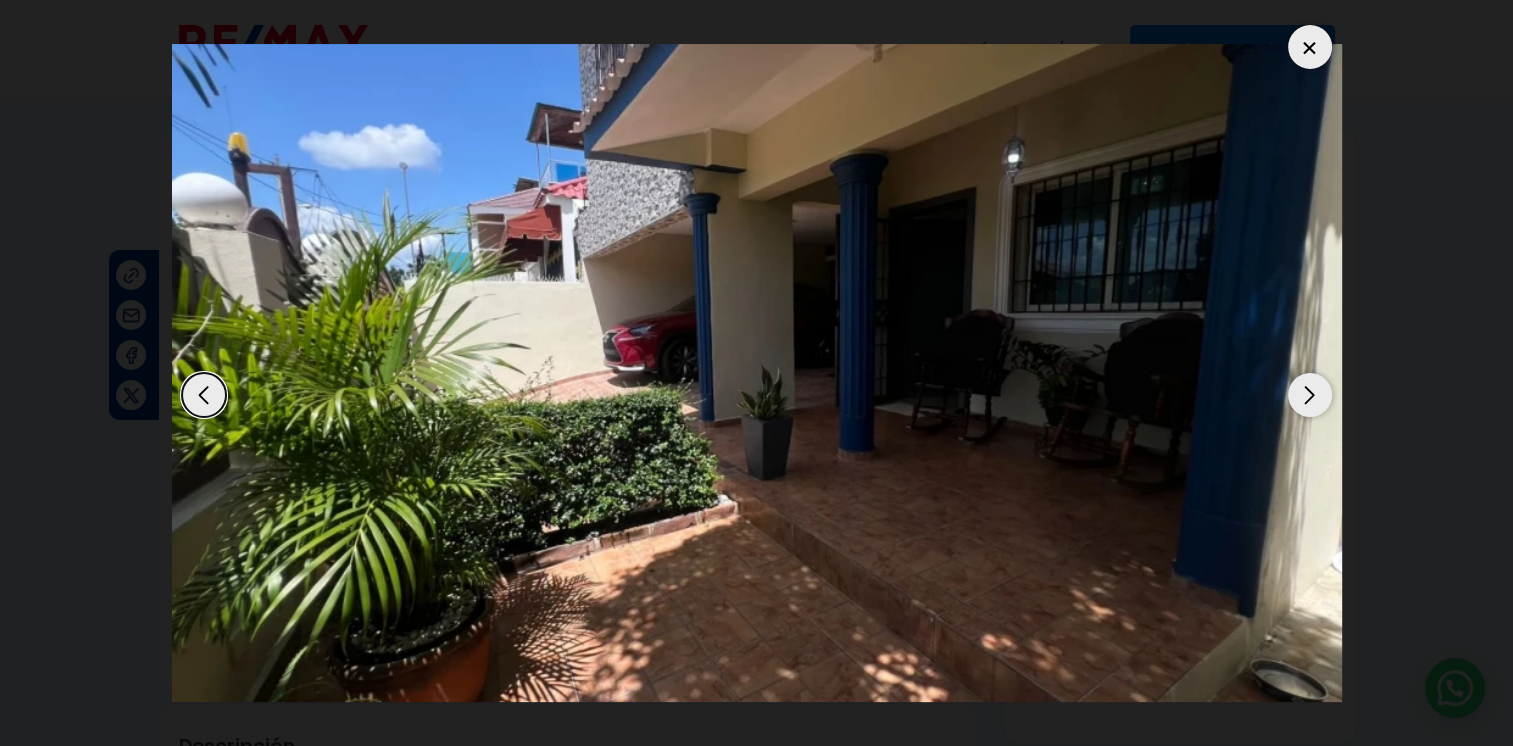 click at bounding box center [1310, 395] 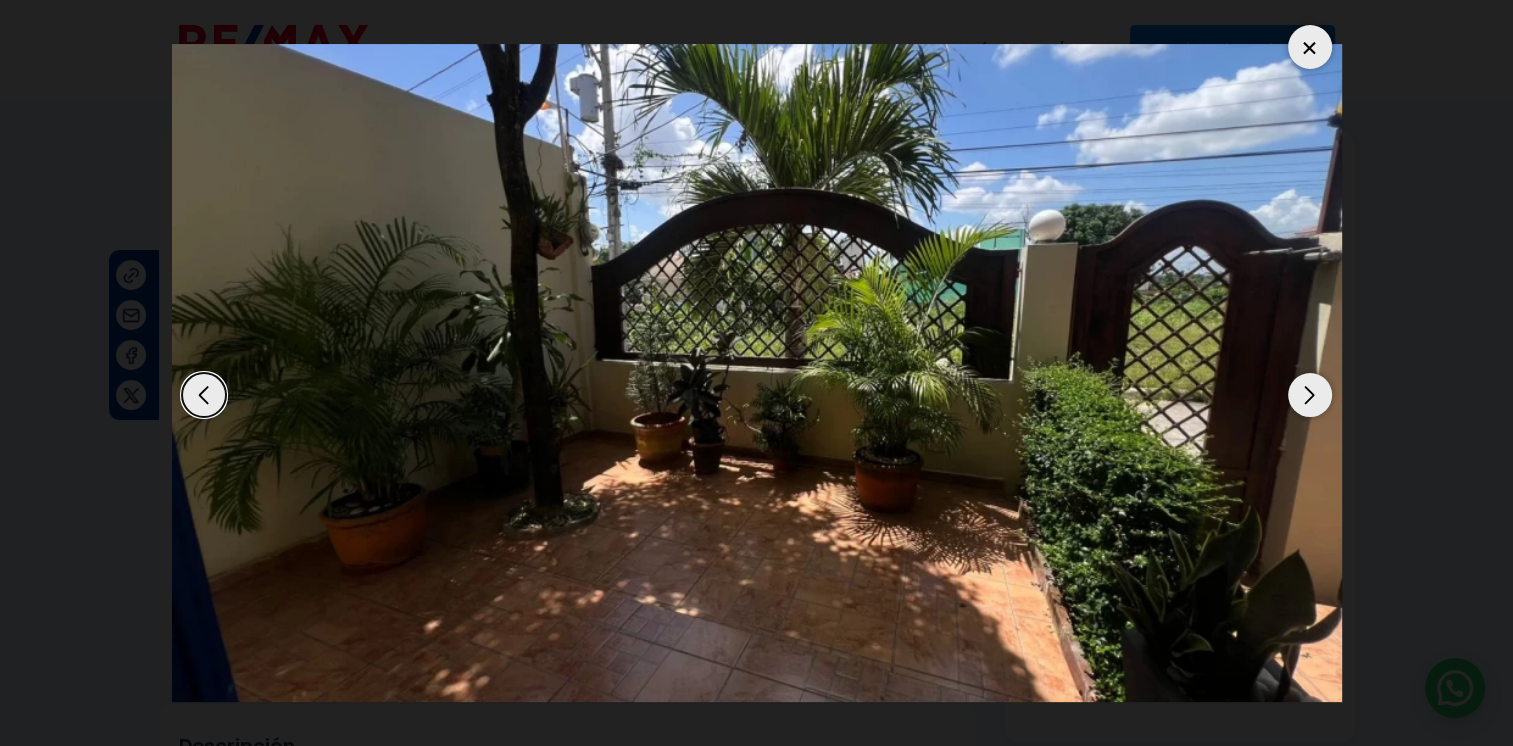 click at bounding box center [1310, 395] 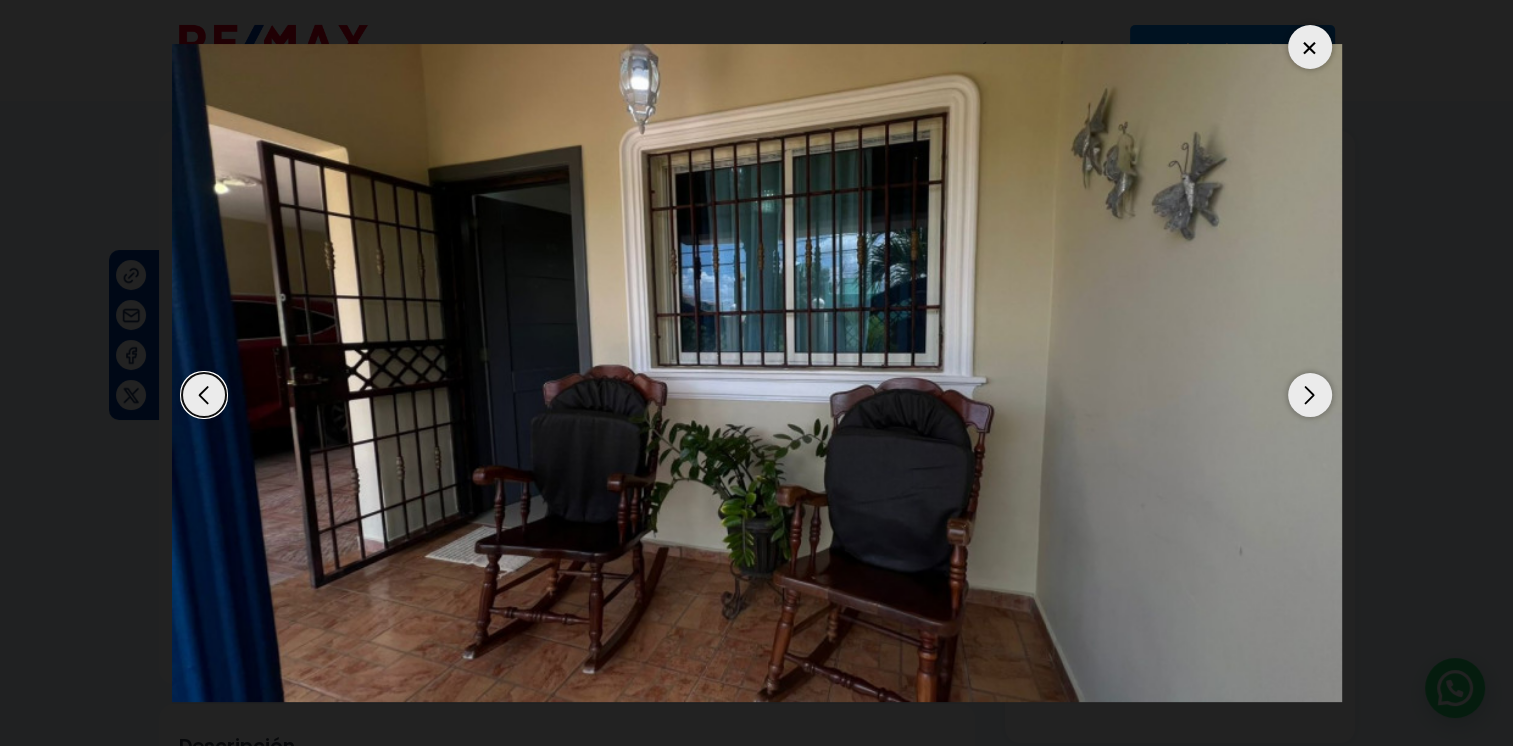 click at bounding box center (1310, 395) 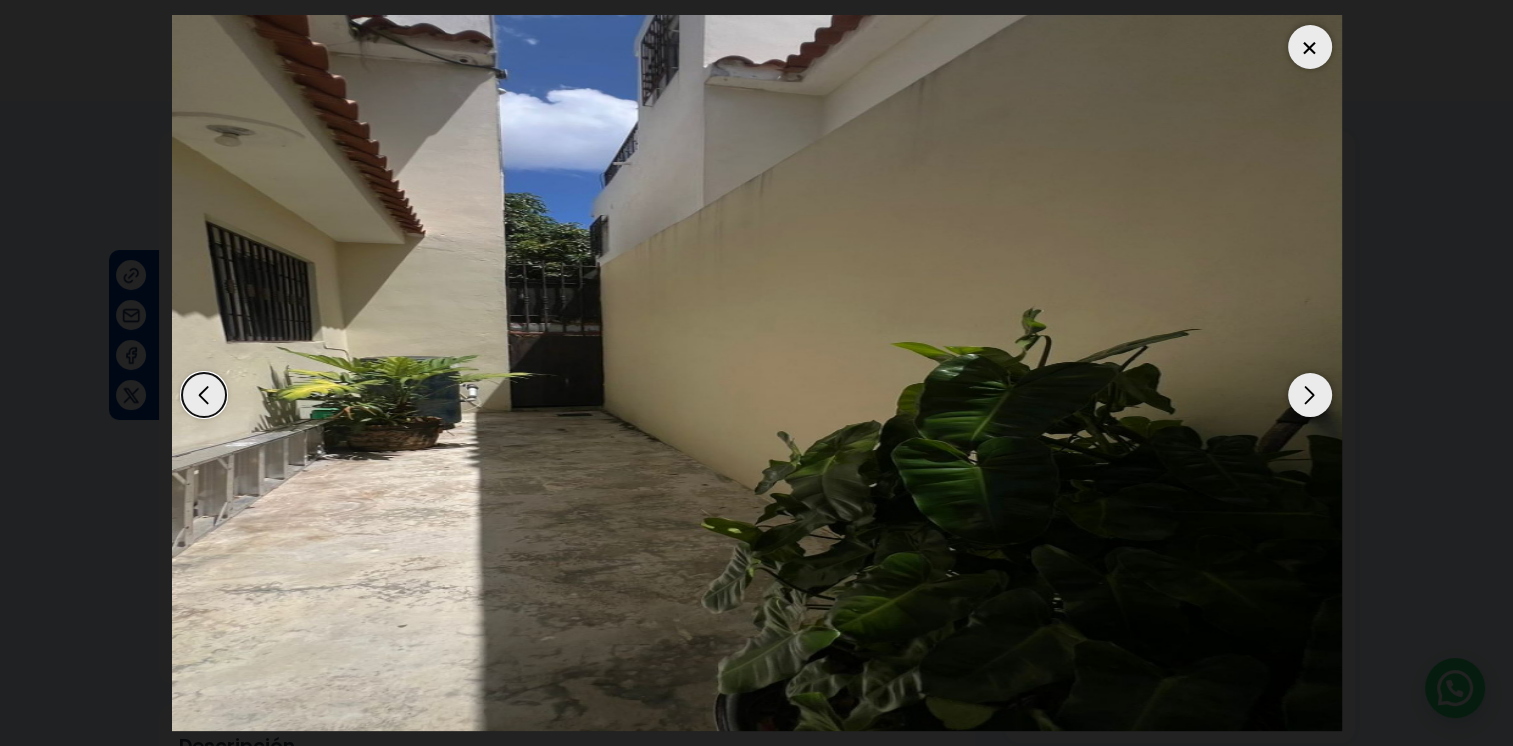click at bounding box center [1310, 395] 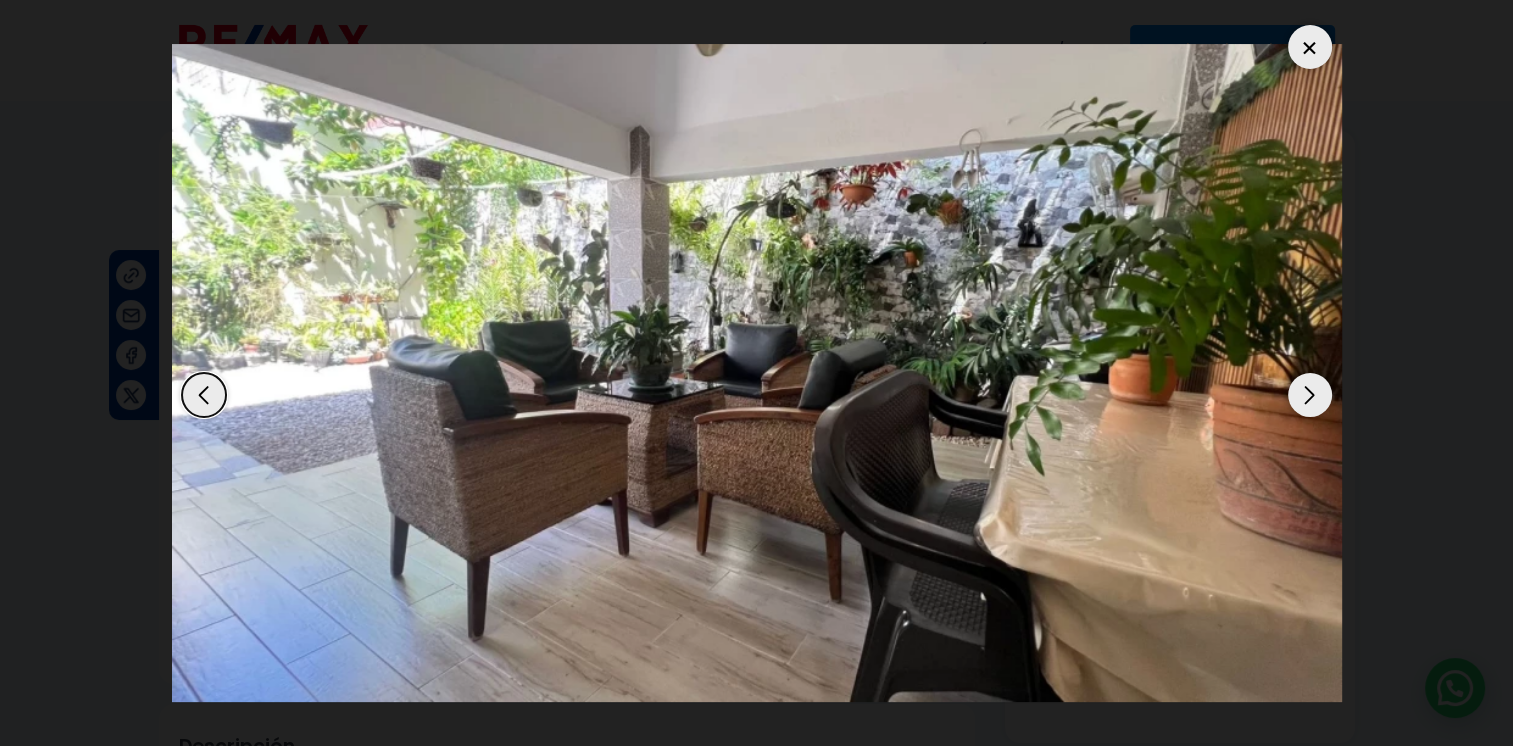 click at bounding box center [1310, 395] 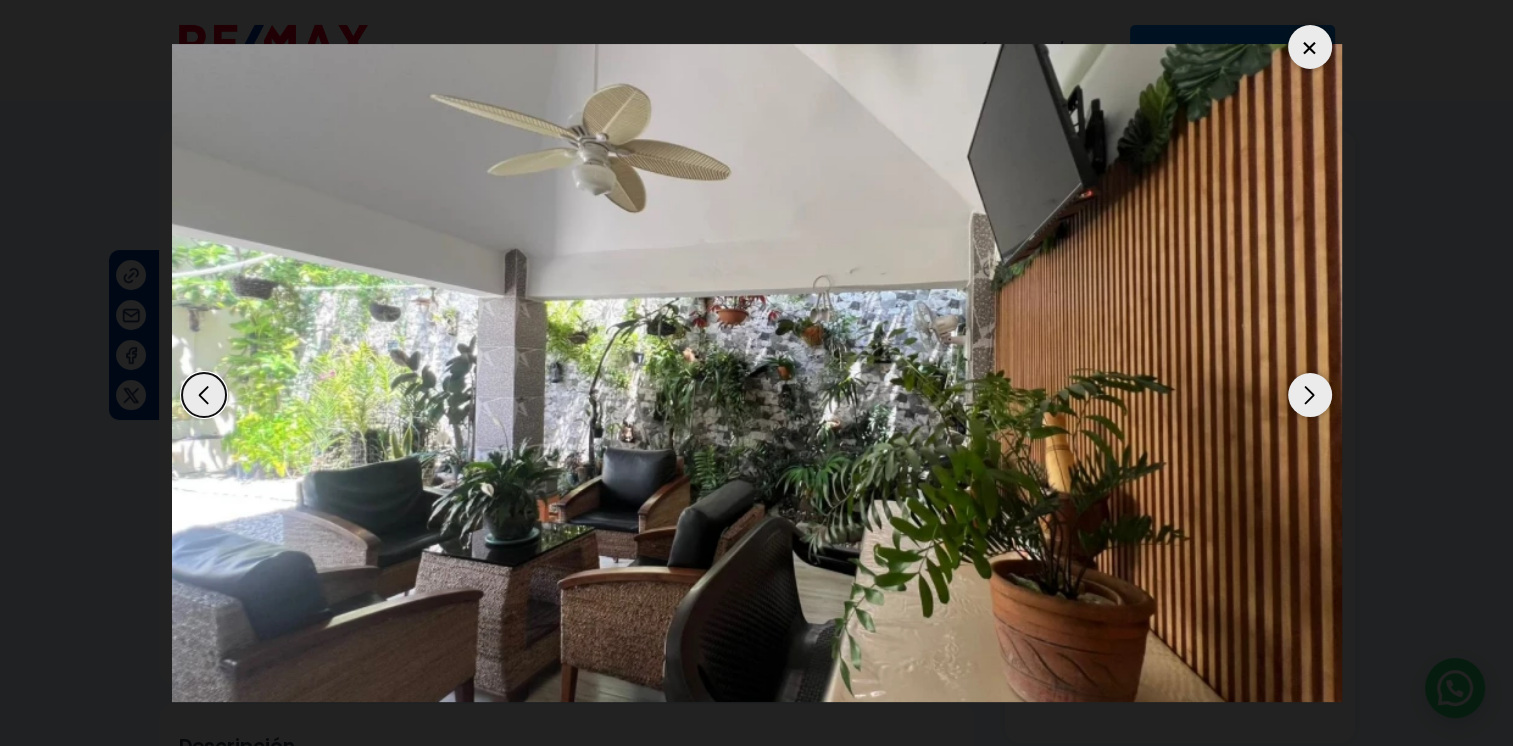 click at bounding box center (1310, 395) 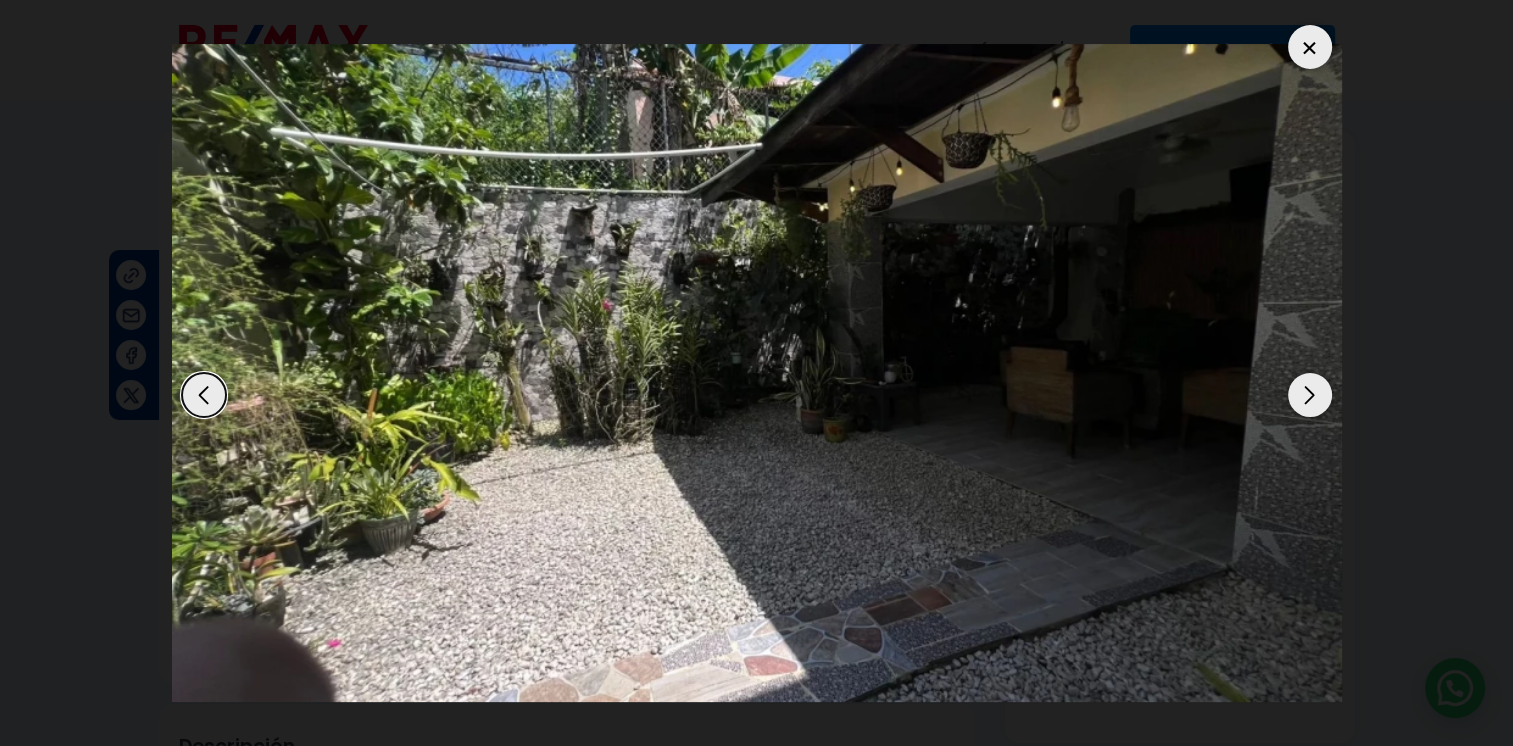 click at bounding box center (1310, 395) 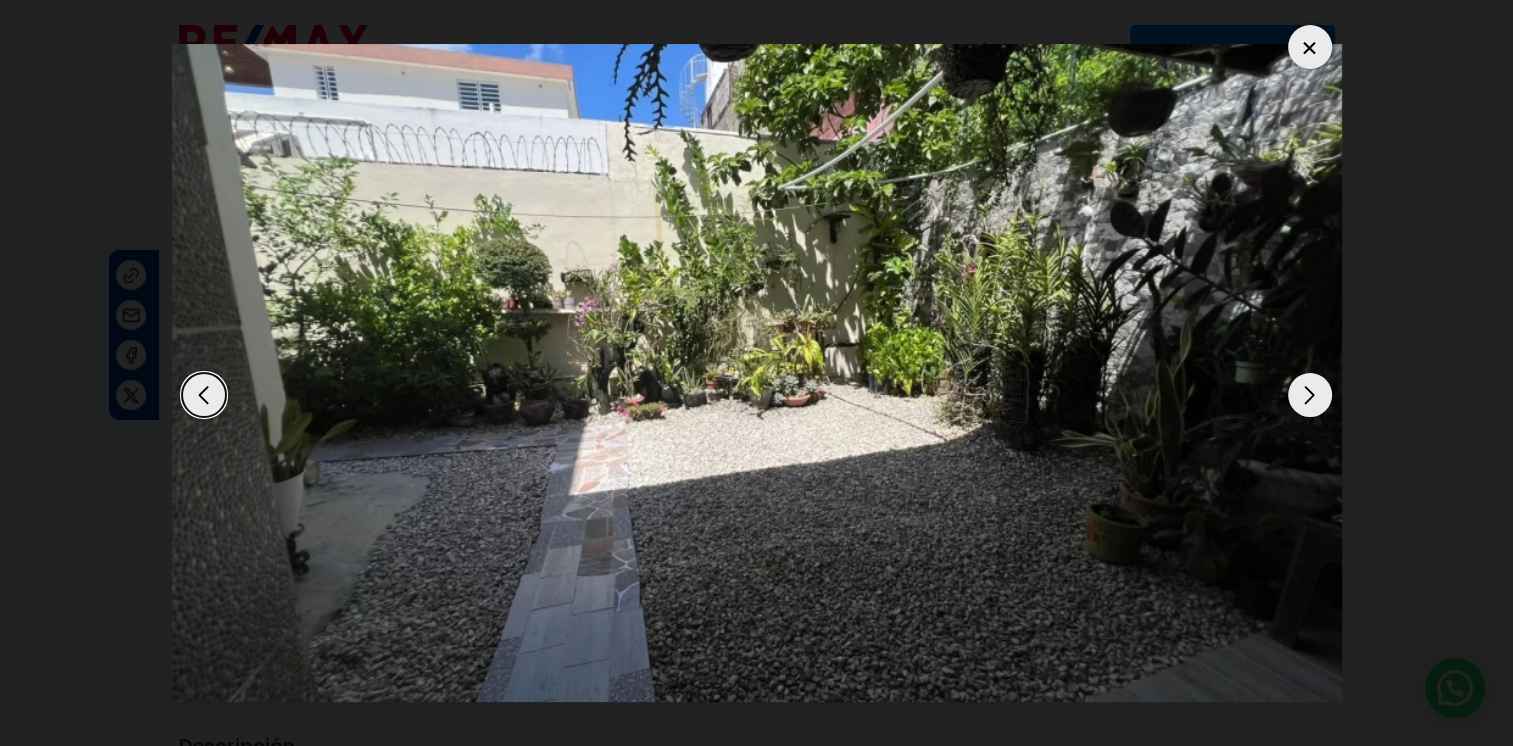 click at bounding box center (1310, 395) 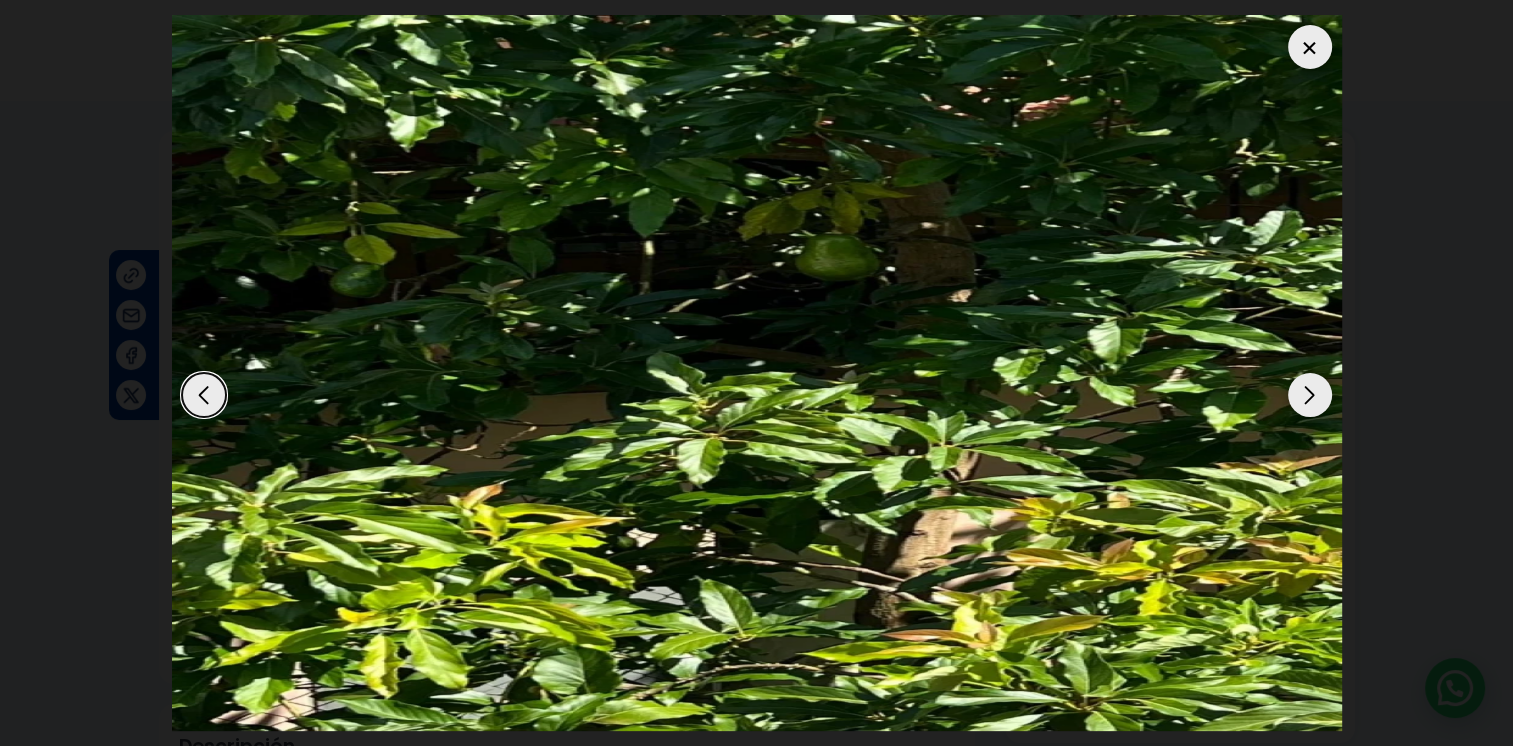 click at bounding box center (1310, 395) 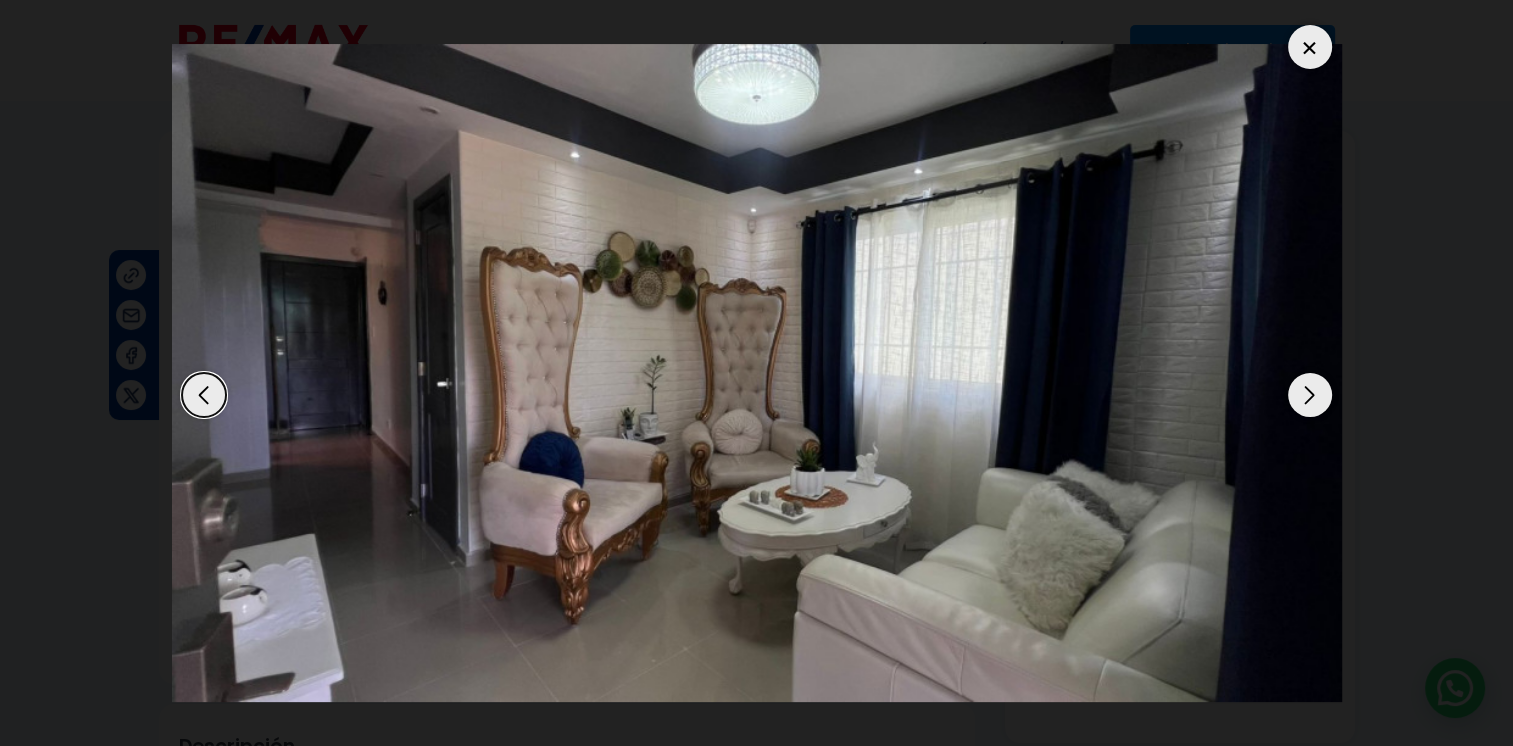 click at bounding box center (1310, 395) 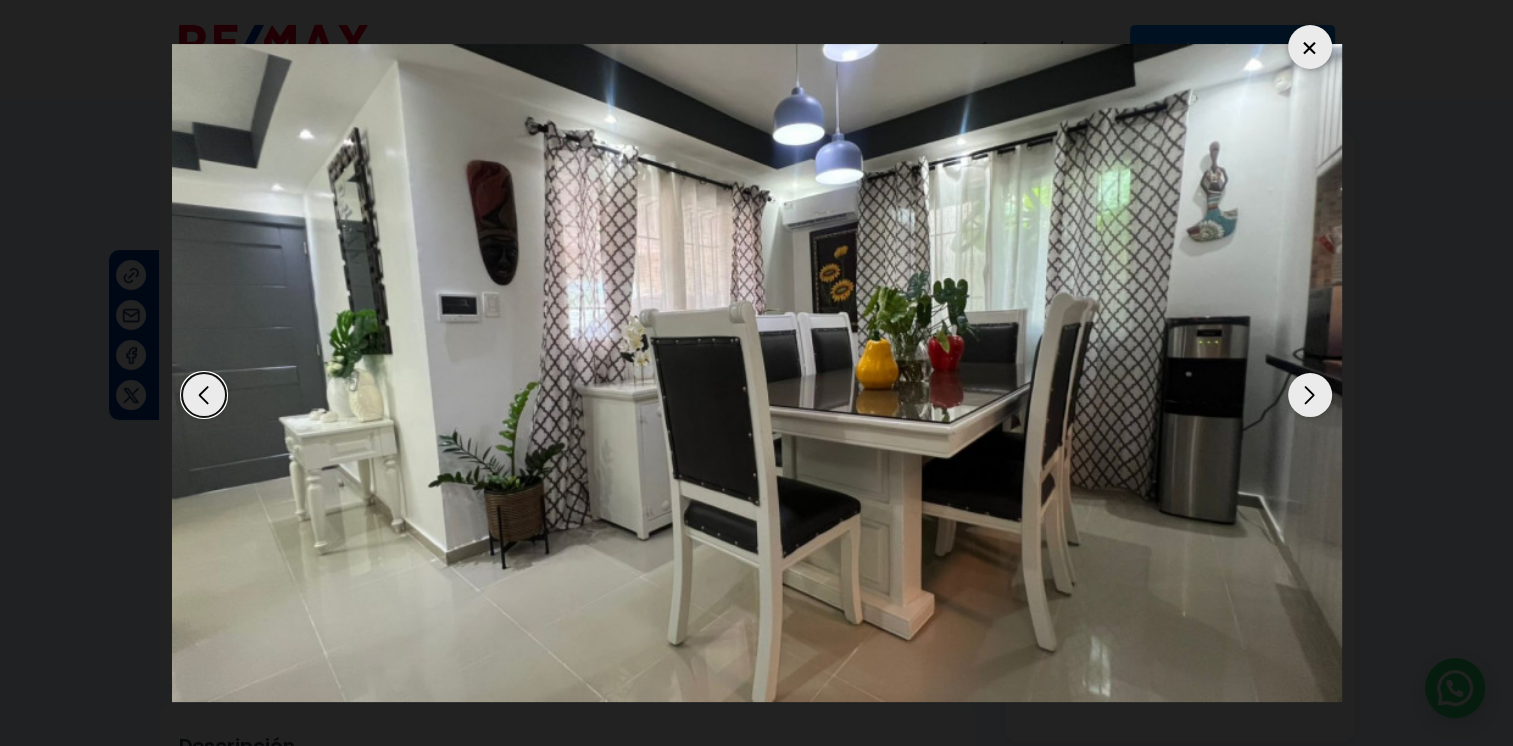 click at bounding box center (1310, 395) 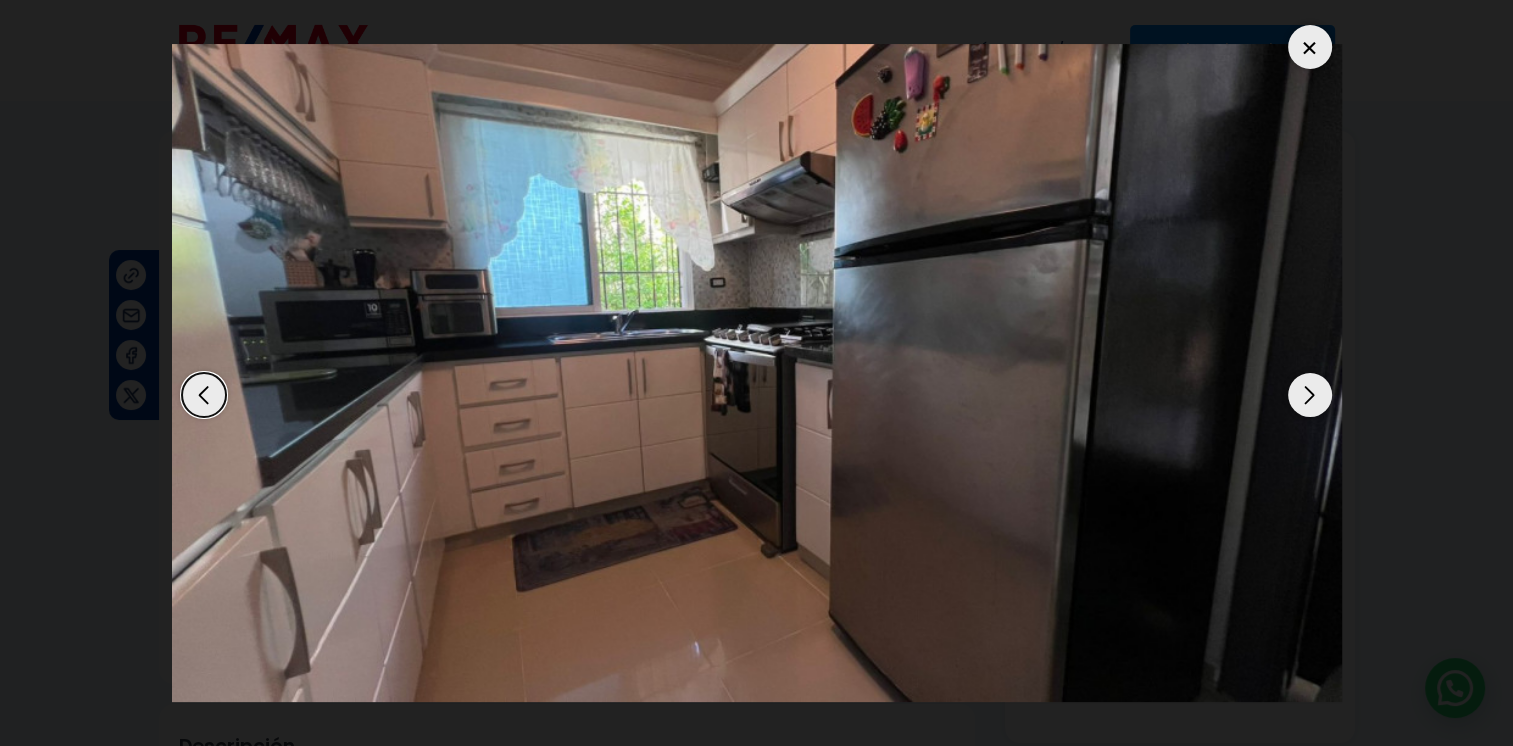 click at bounding box center (1310, 395) 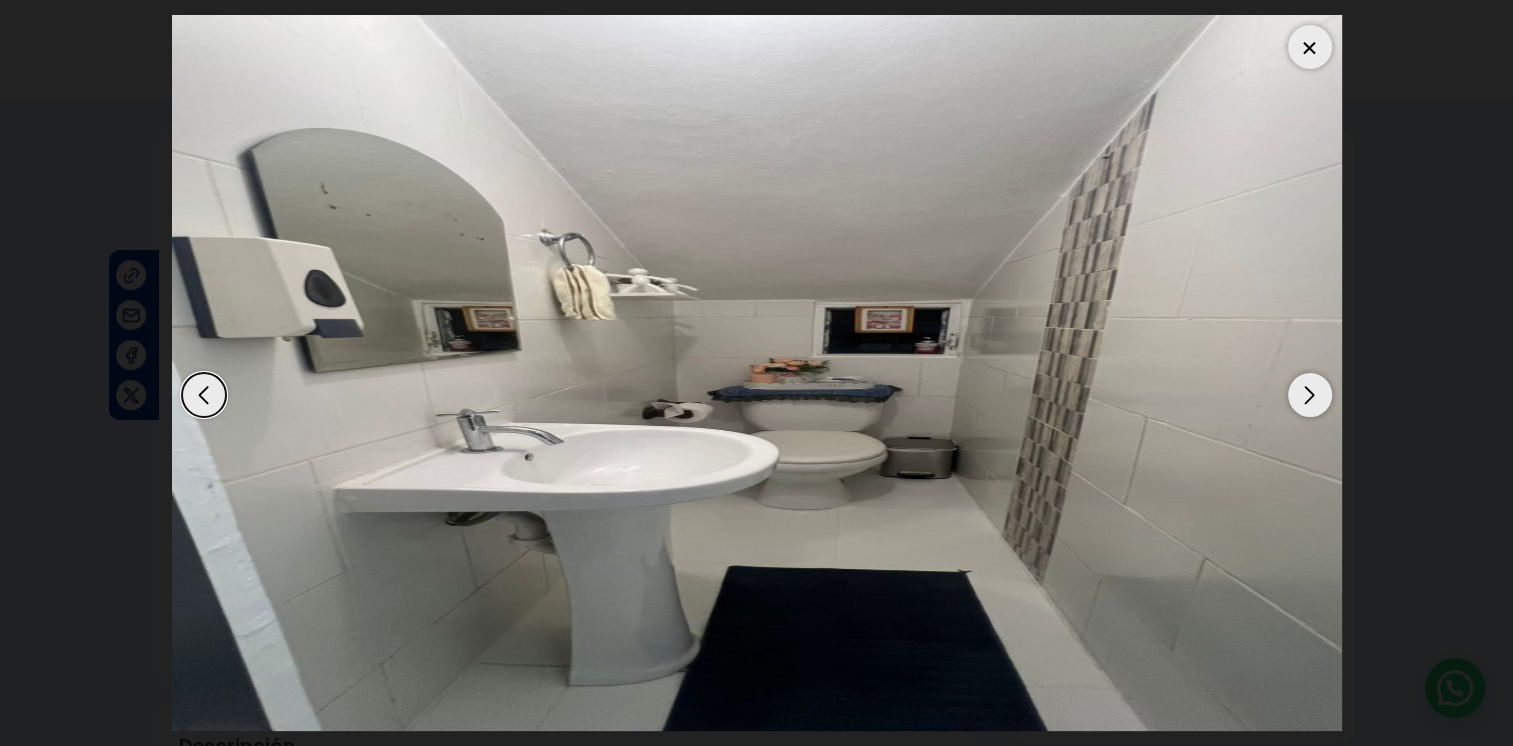click at bounding box center [1310, 395] 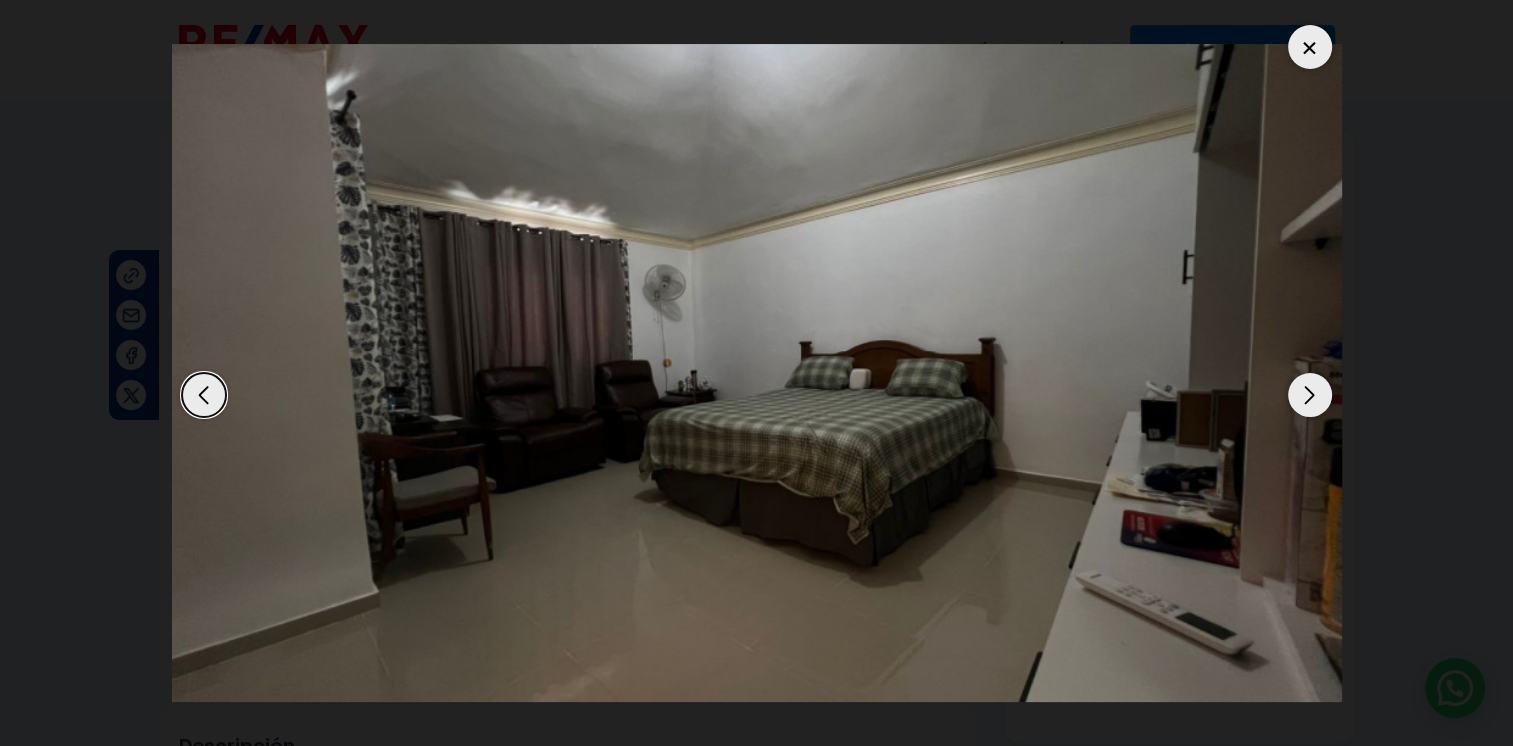 click at bounding box center [1310, 395] 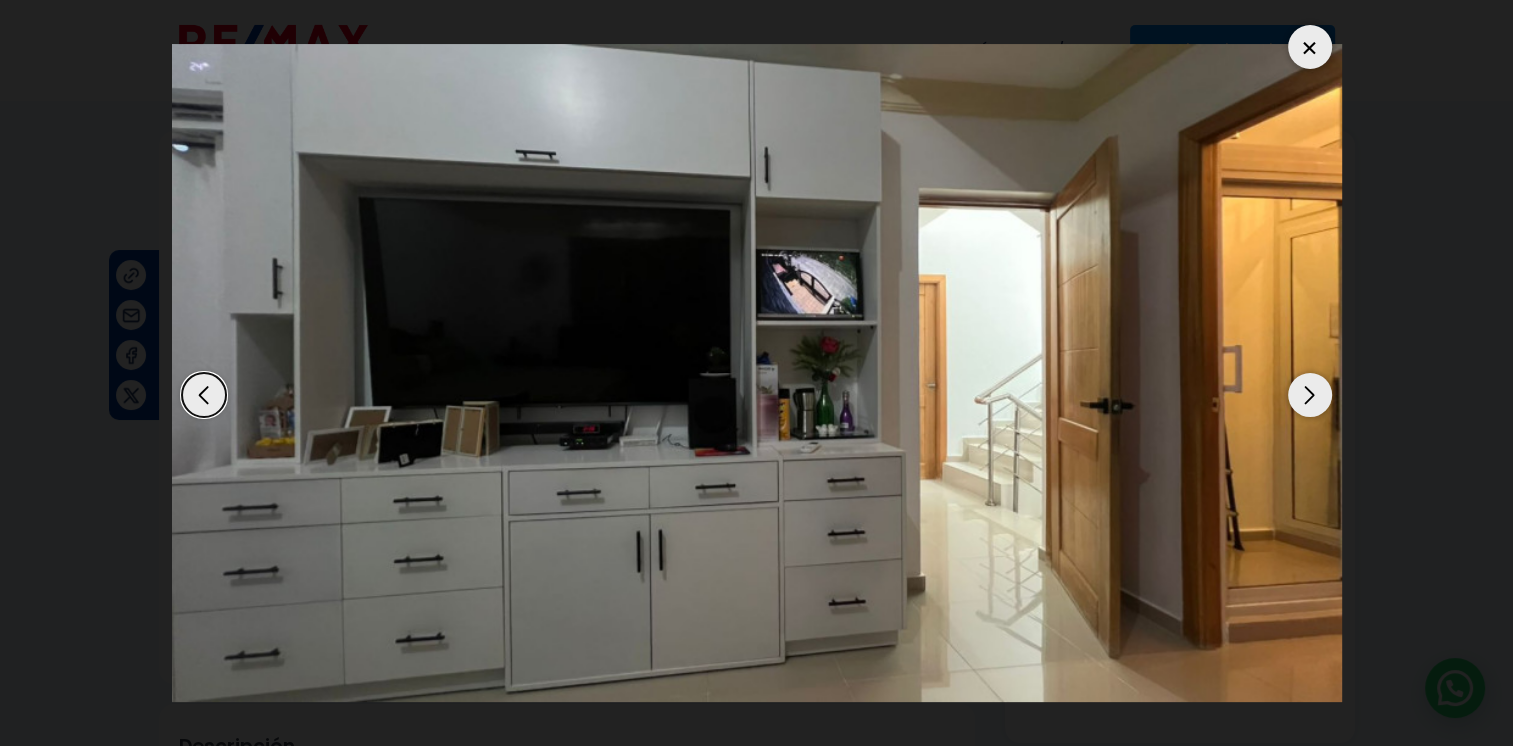 click at bounding box center (1310, 395) 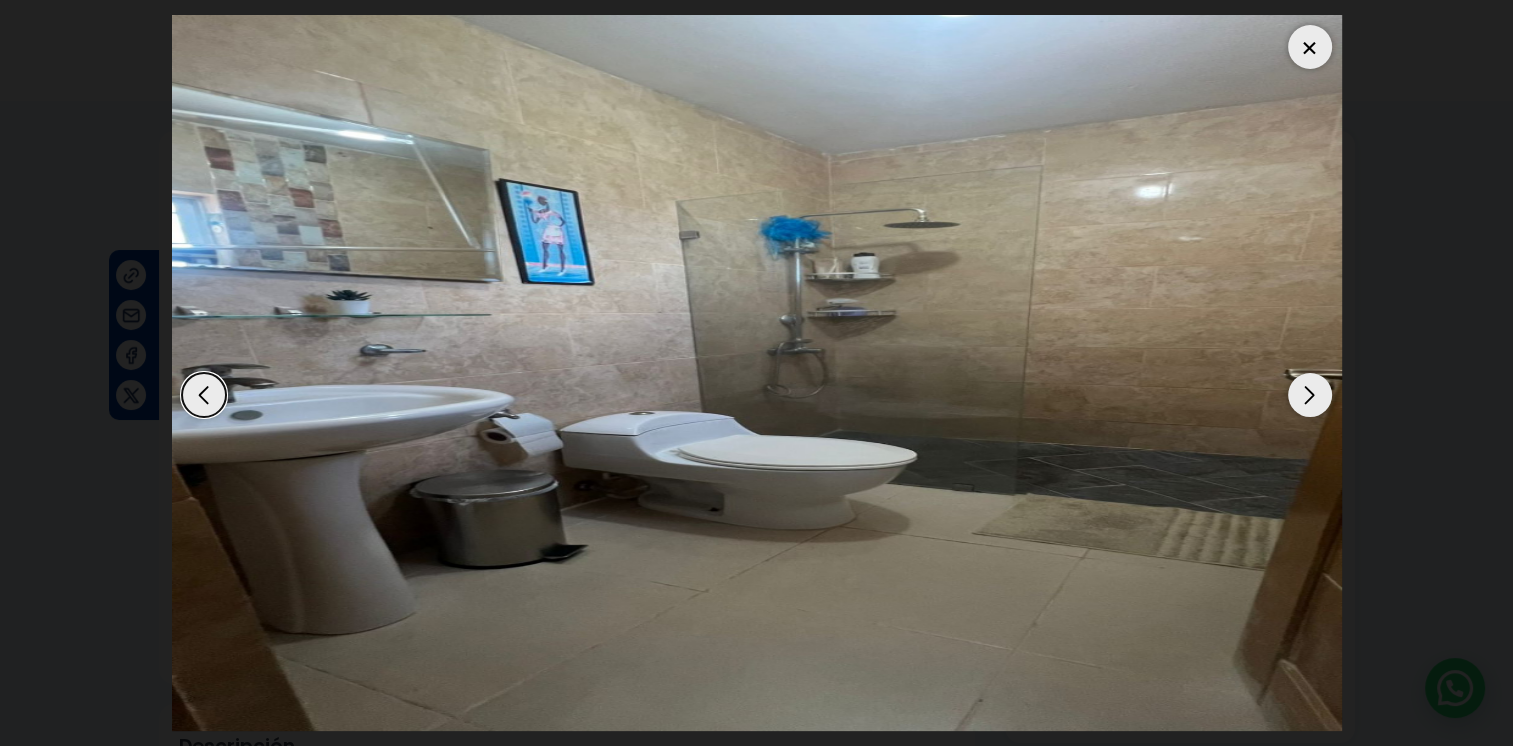 click at bounding box center [1310, 395] 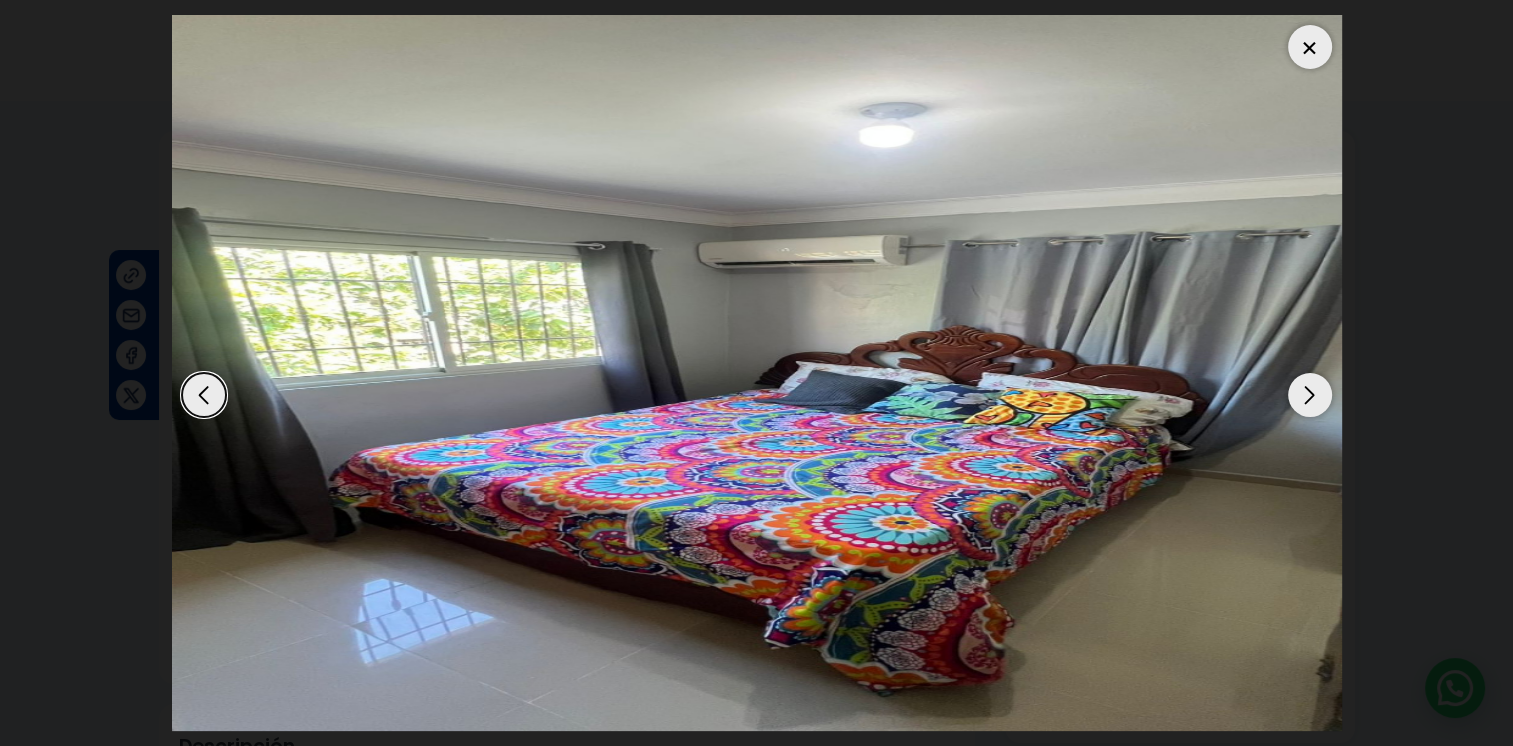 click at bounding box center (1310, 395) 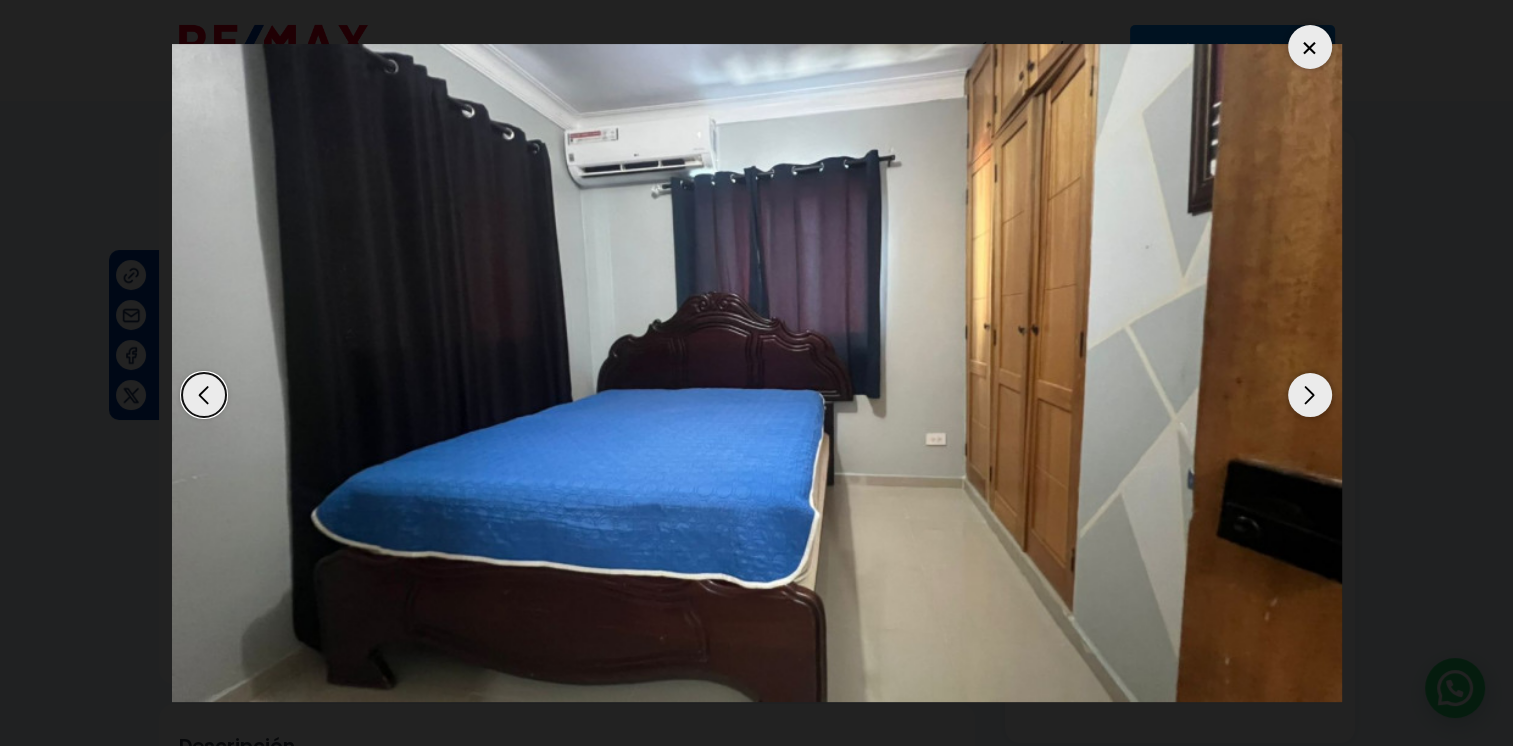 click at bounding box center [1310, 395] 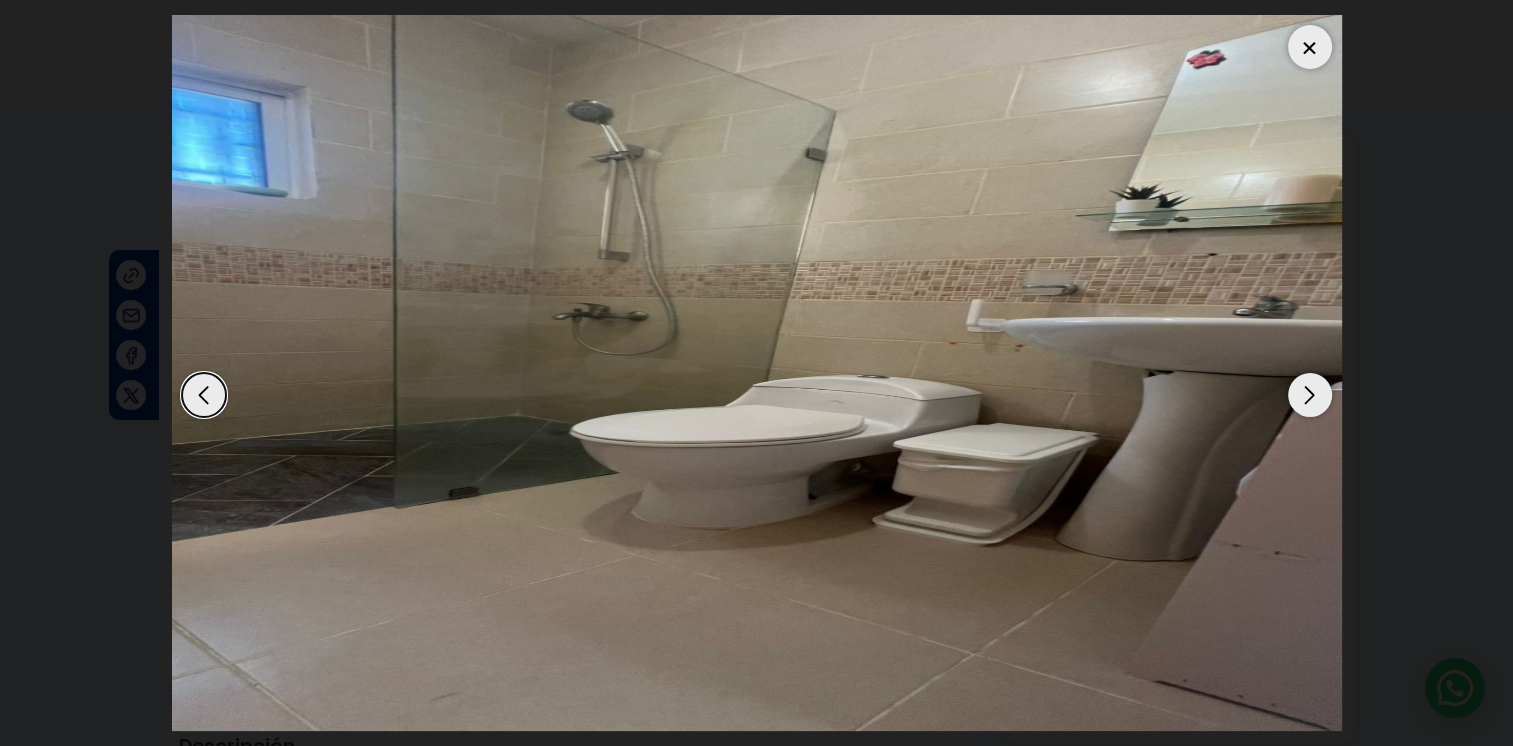 click at bounding box center (1310, 395) 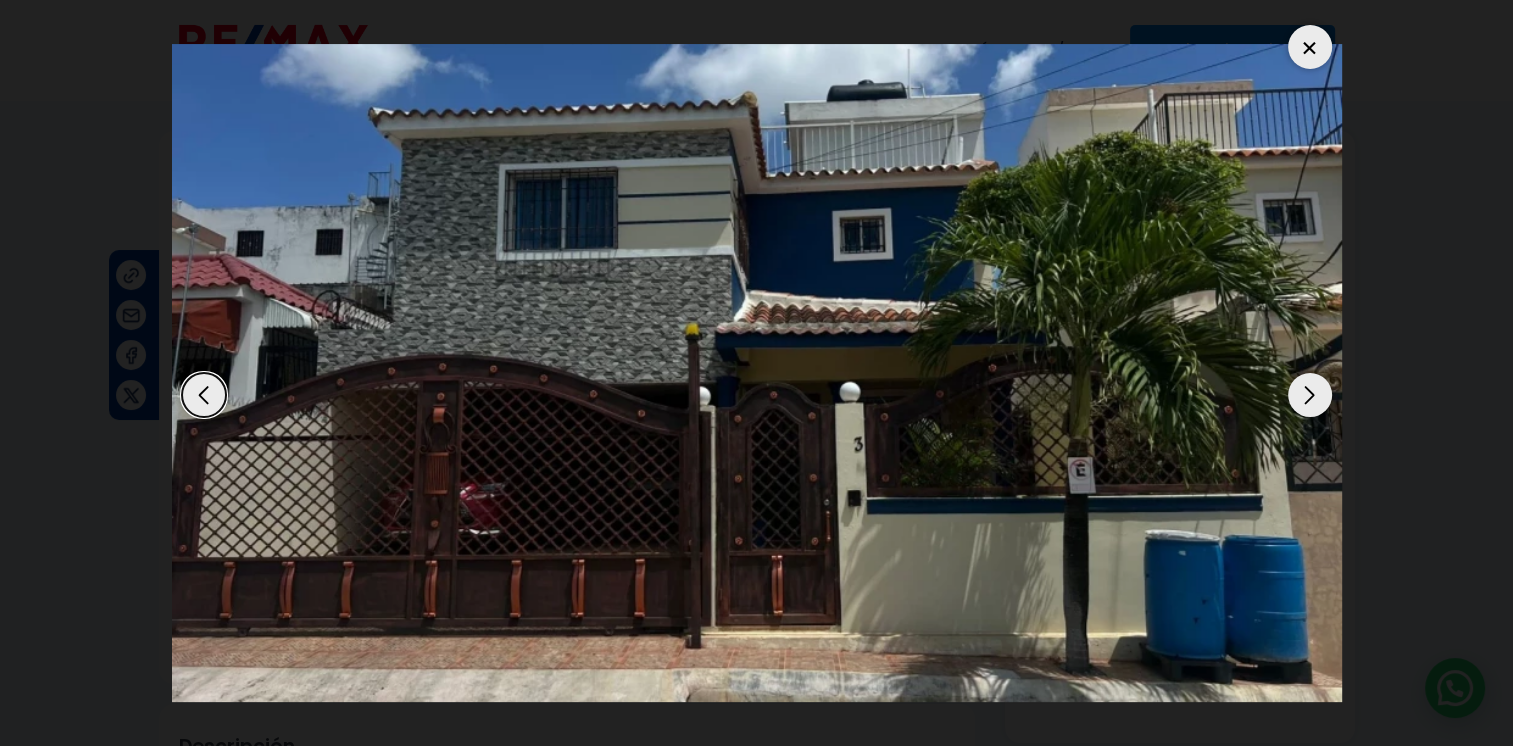 click at bounding box center (1310, 395) 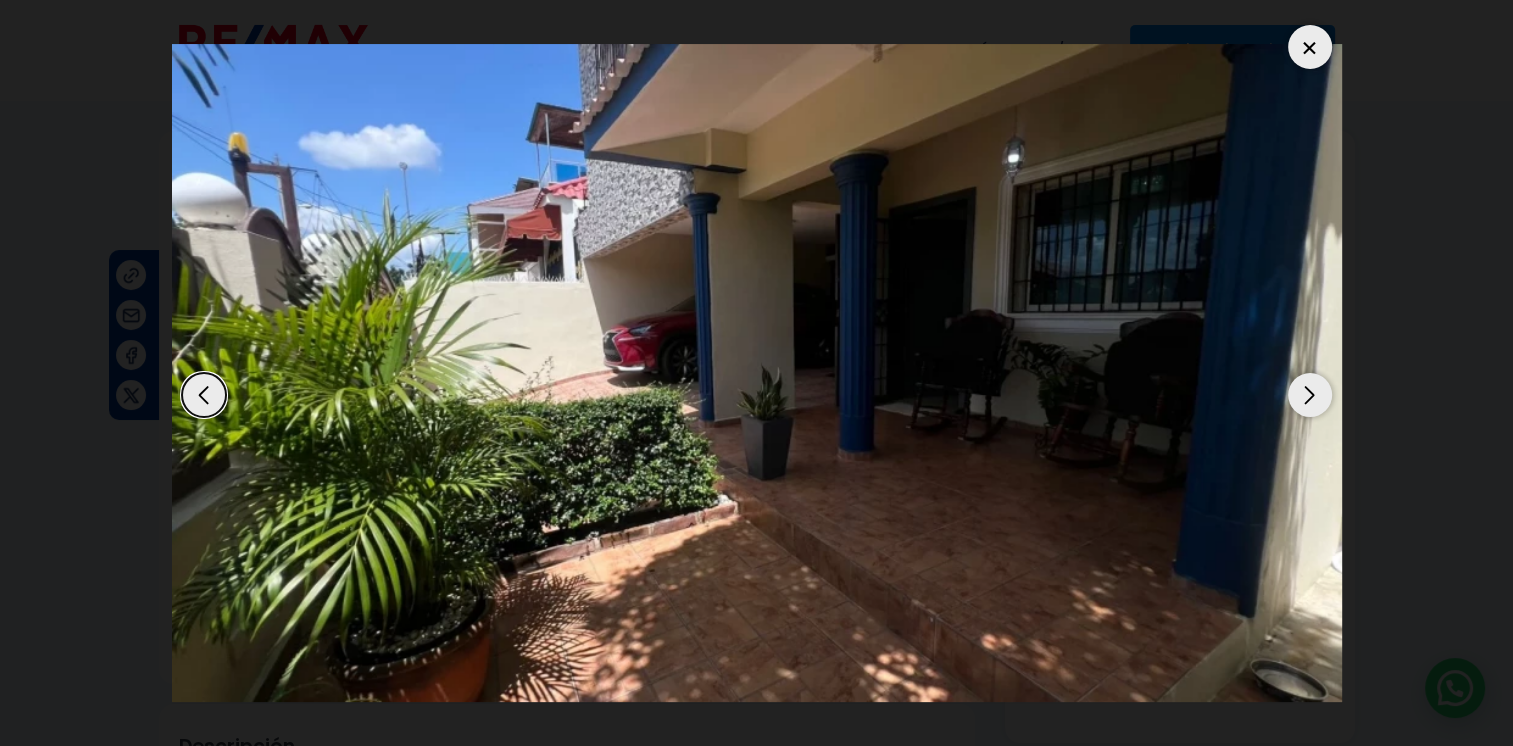 click at bounding box center [1310, 395] 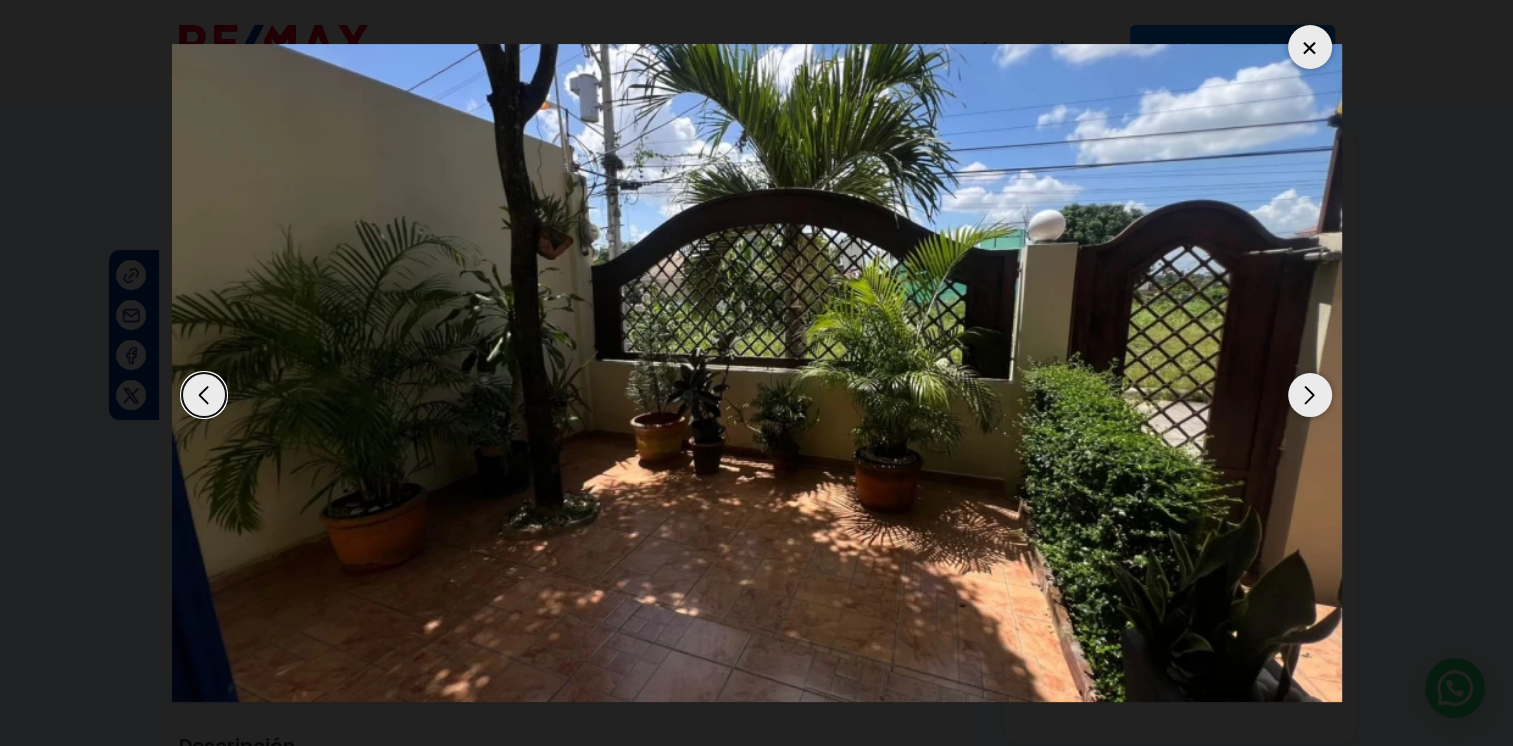 click at bounding box center (1310, 395) 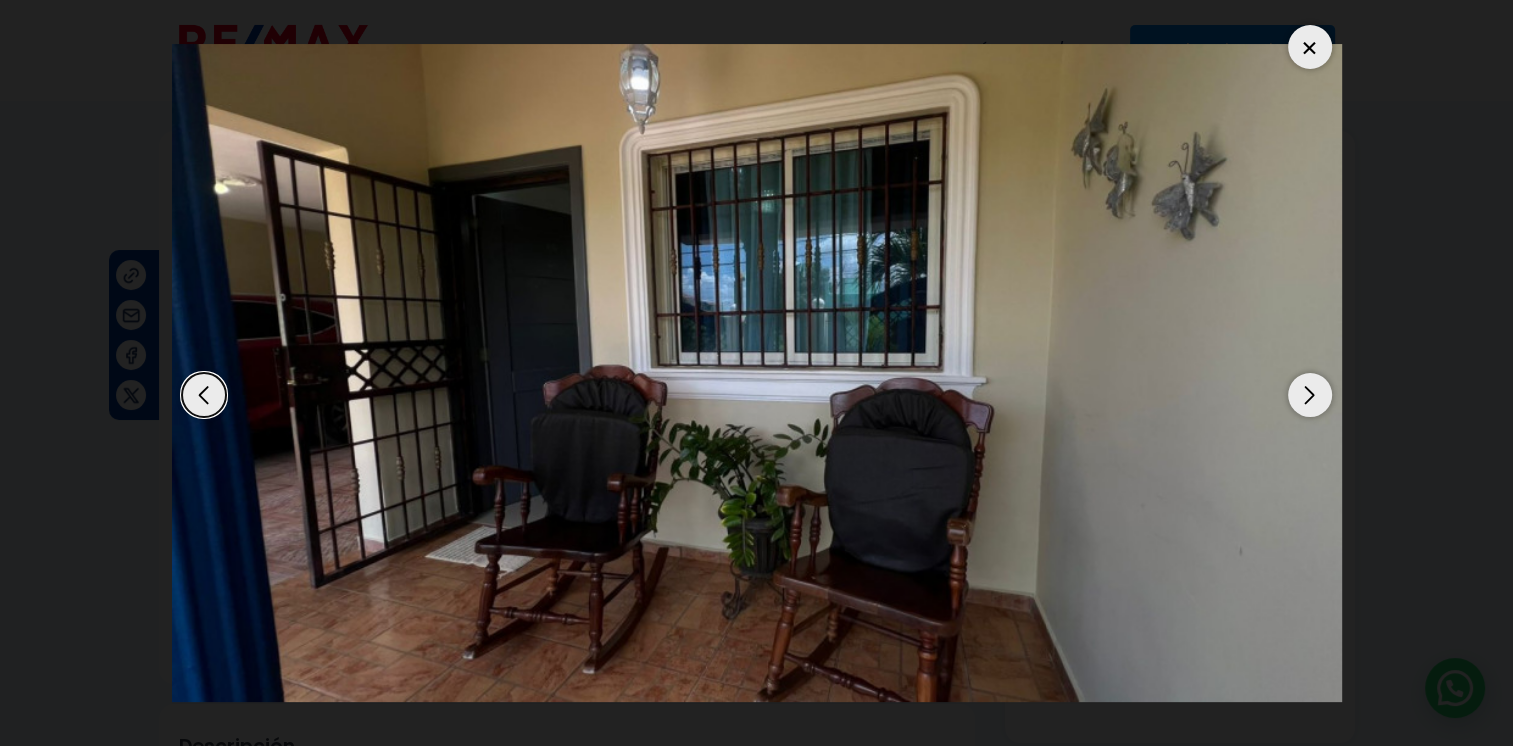 click at bounding box center [1310, 47] 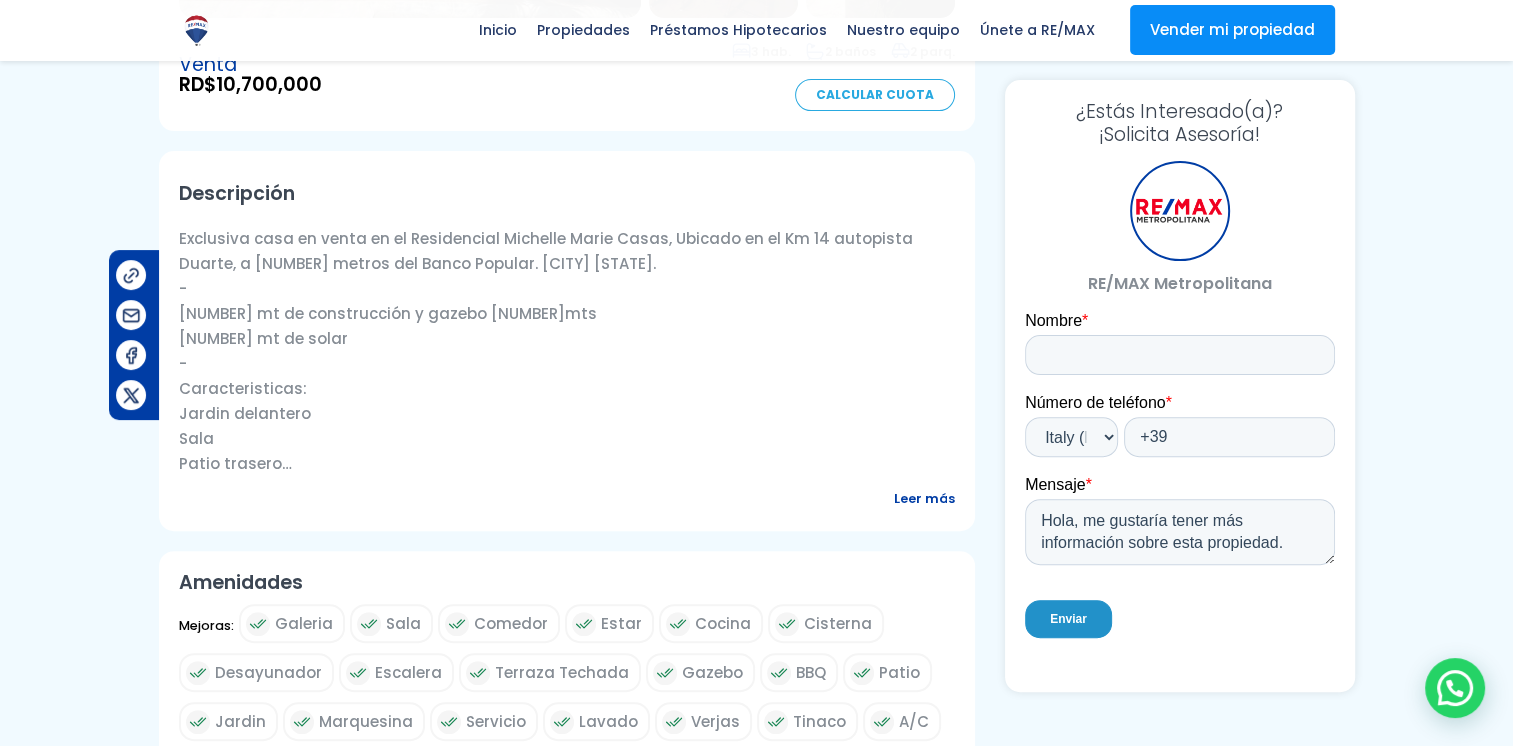 scroll, scrollTop: 600, scrollLeft: 0, axis: vertical 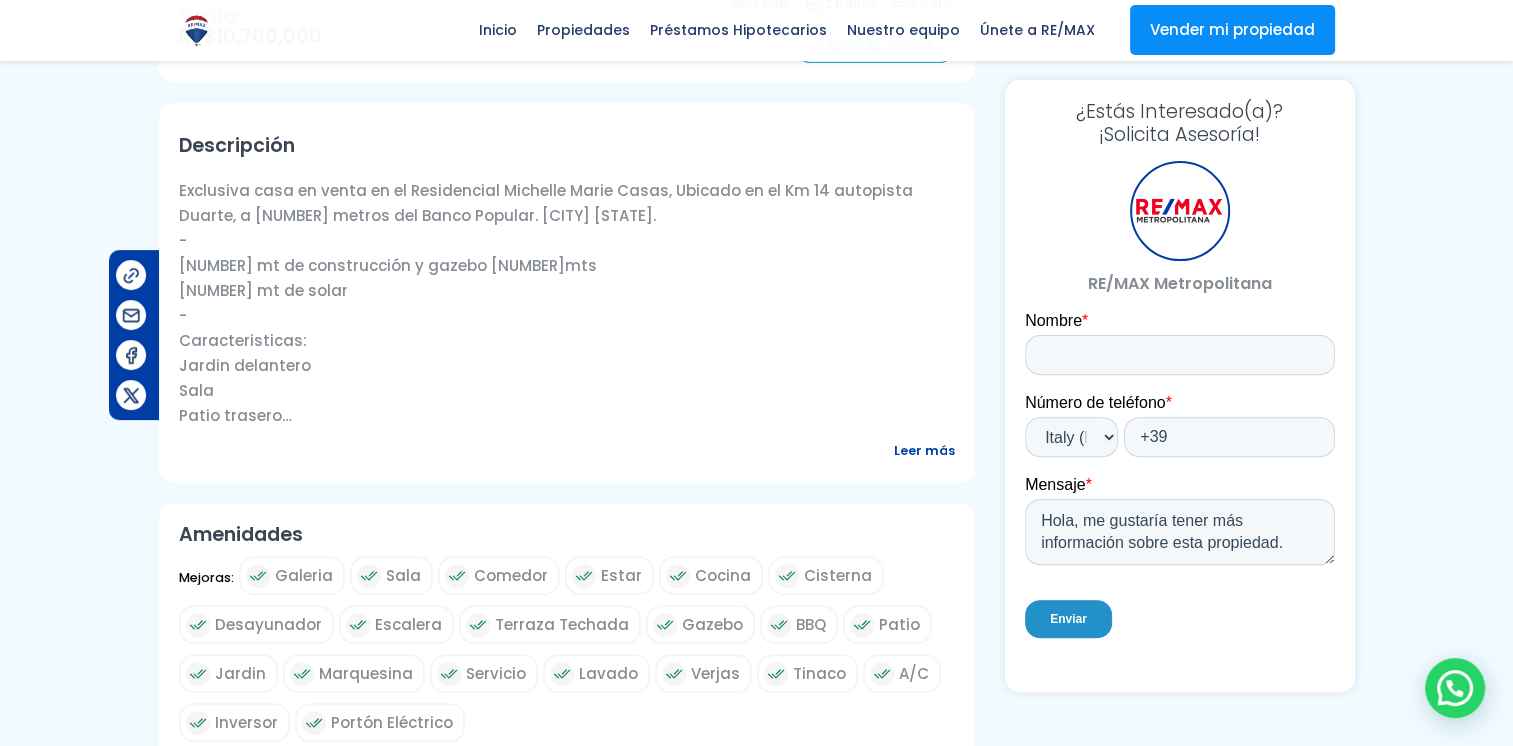 click on "Leer más" at bounding box center [924, 450] 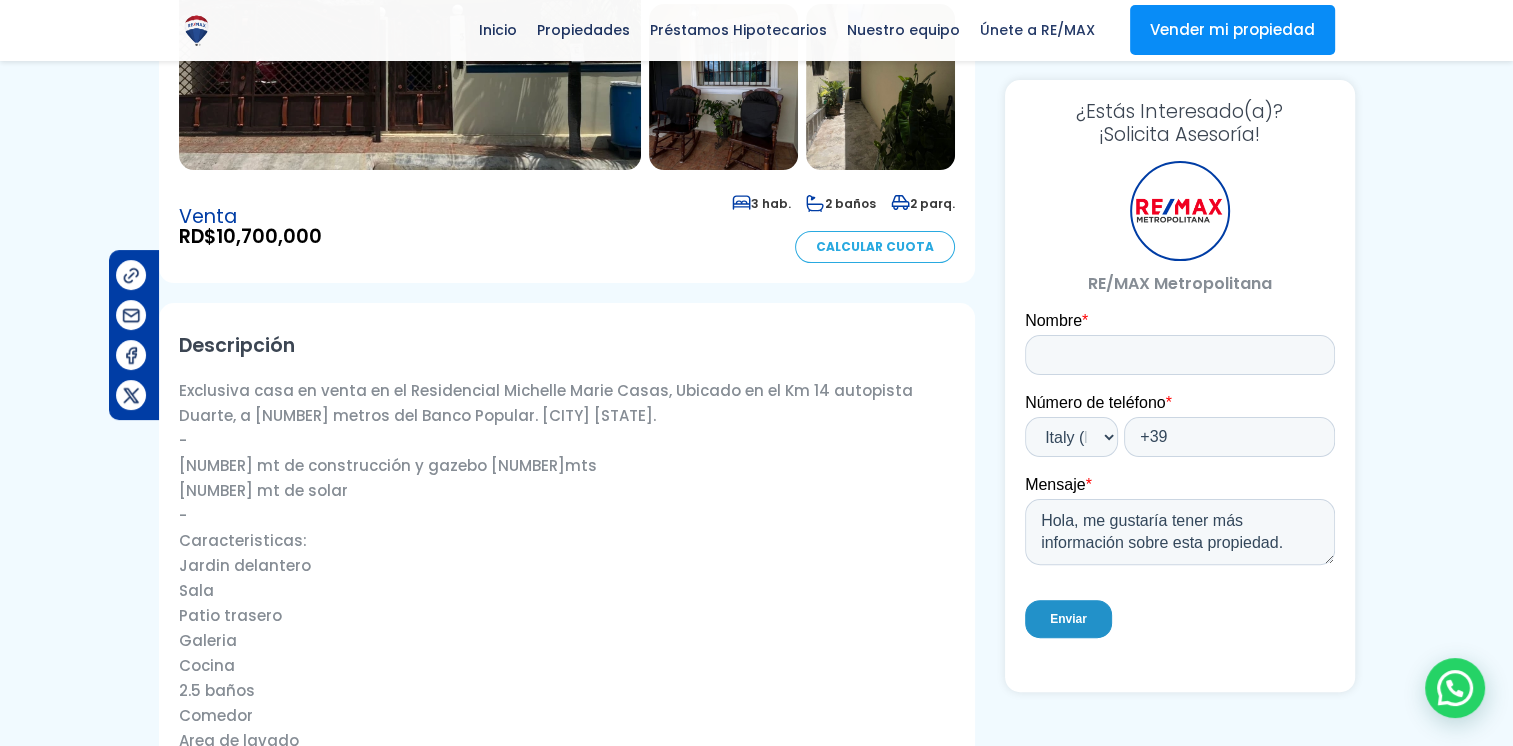 scroll, scrollTop: 0, scrollLeft: 0, axis: both 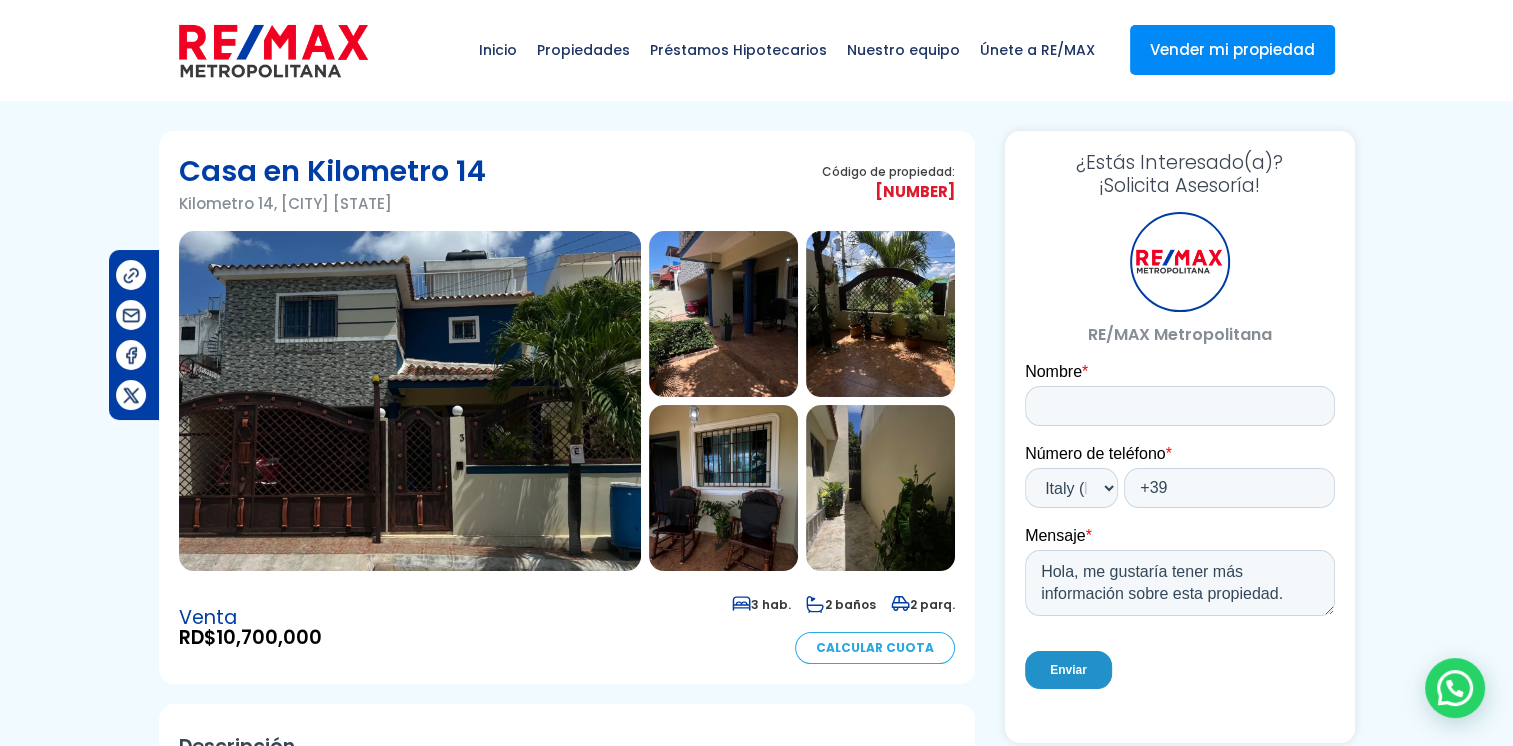 click at bounding box center (410, 401) 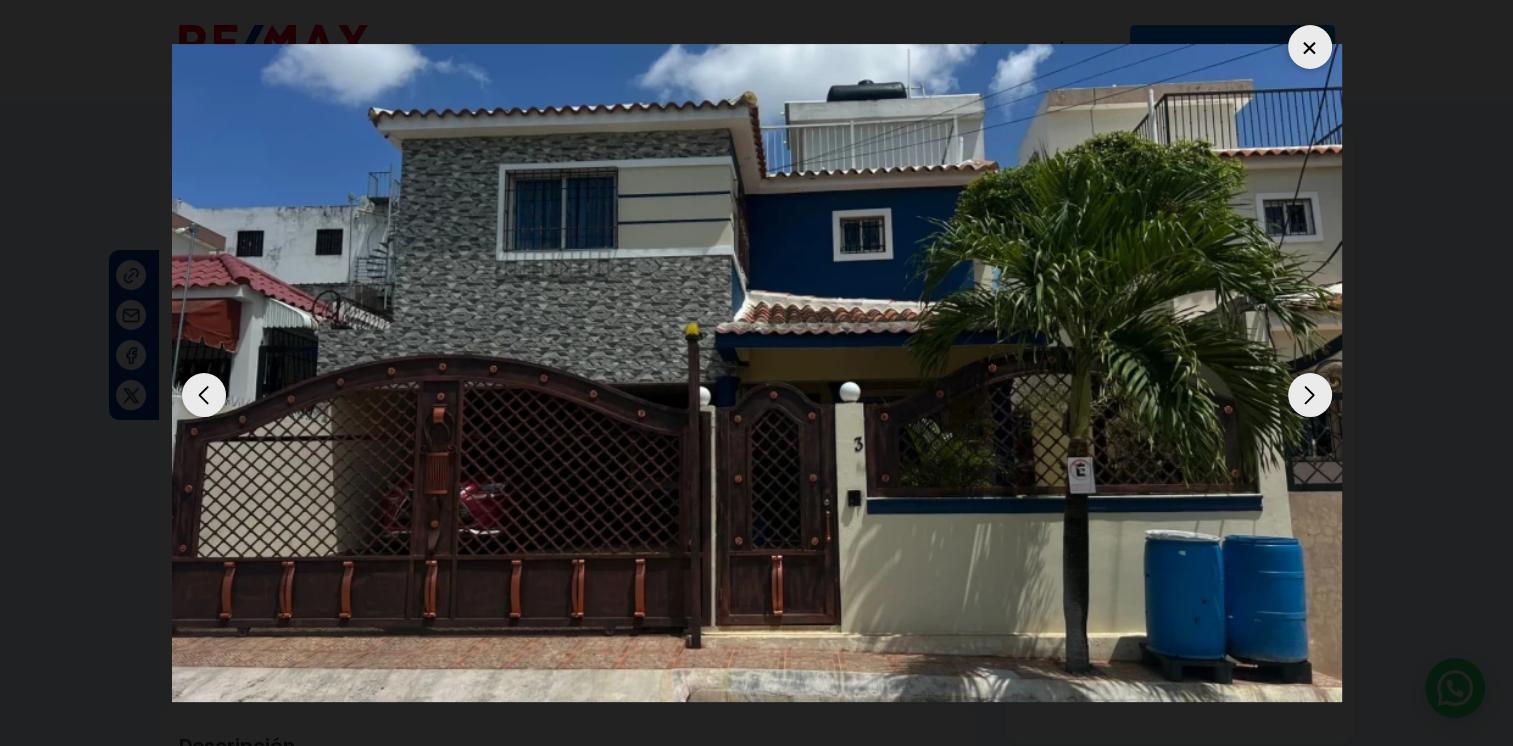 click at bounding box center [757, 373] 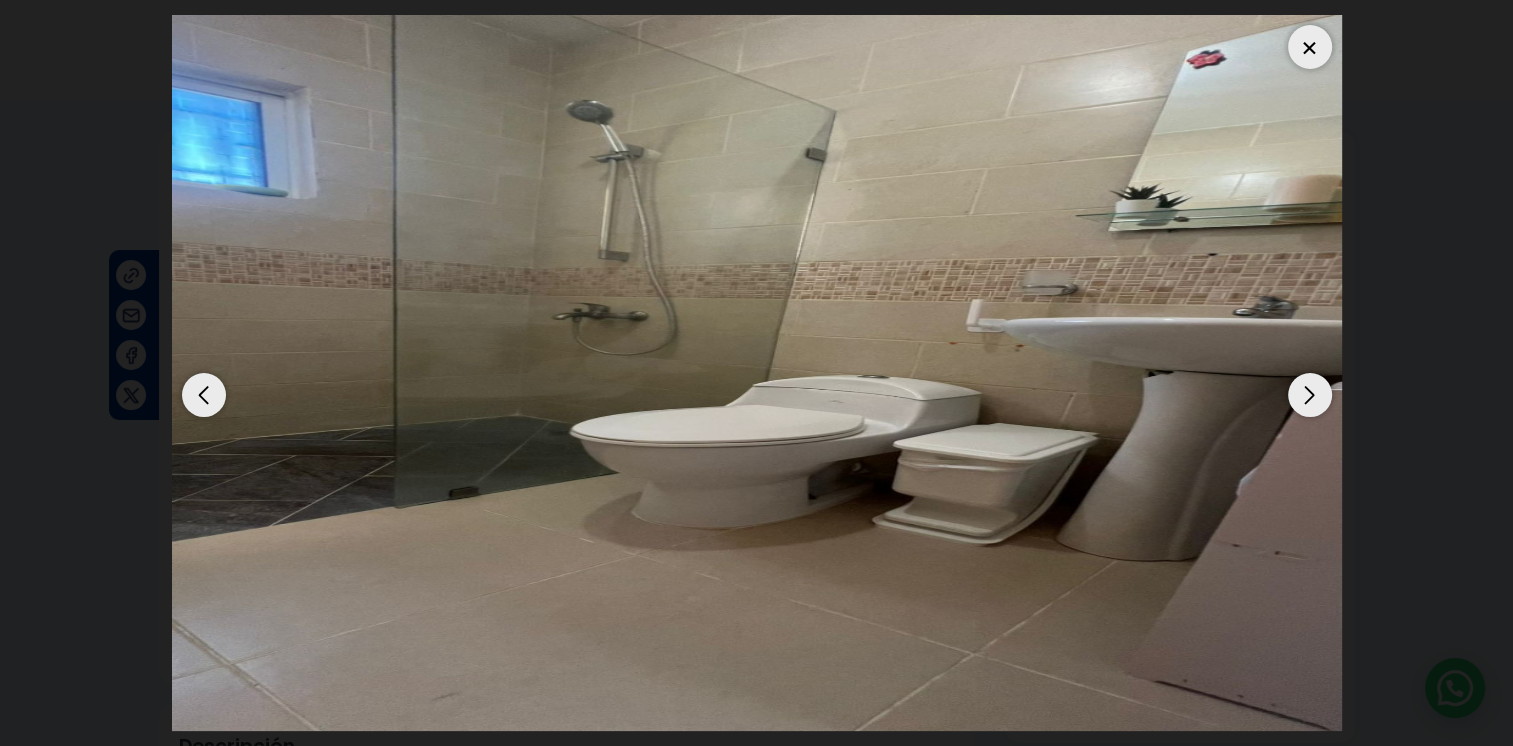 click at bounding box center [204, 395] 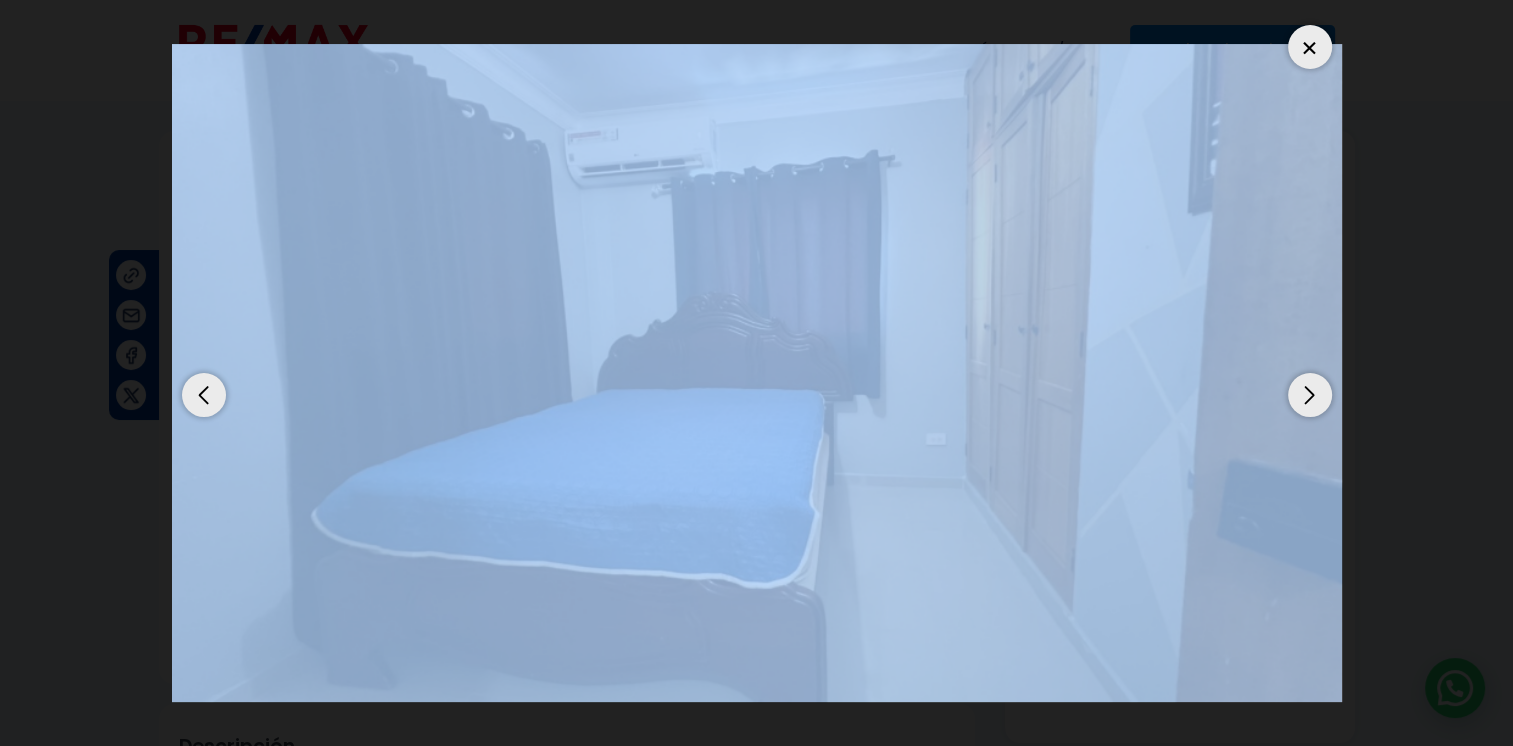 click at bounding box center (204, 395) 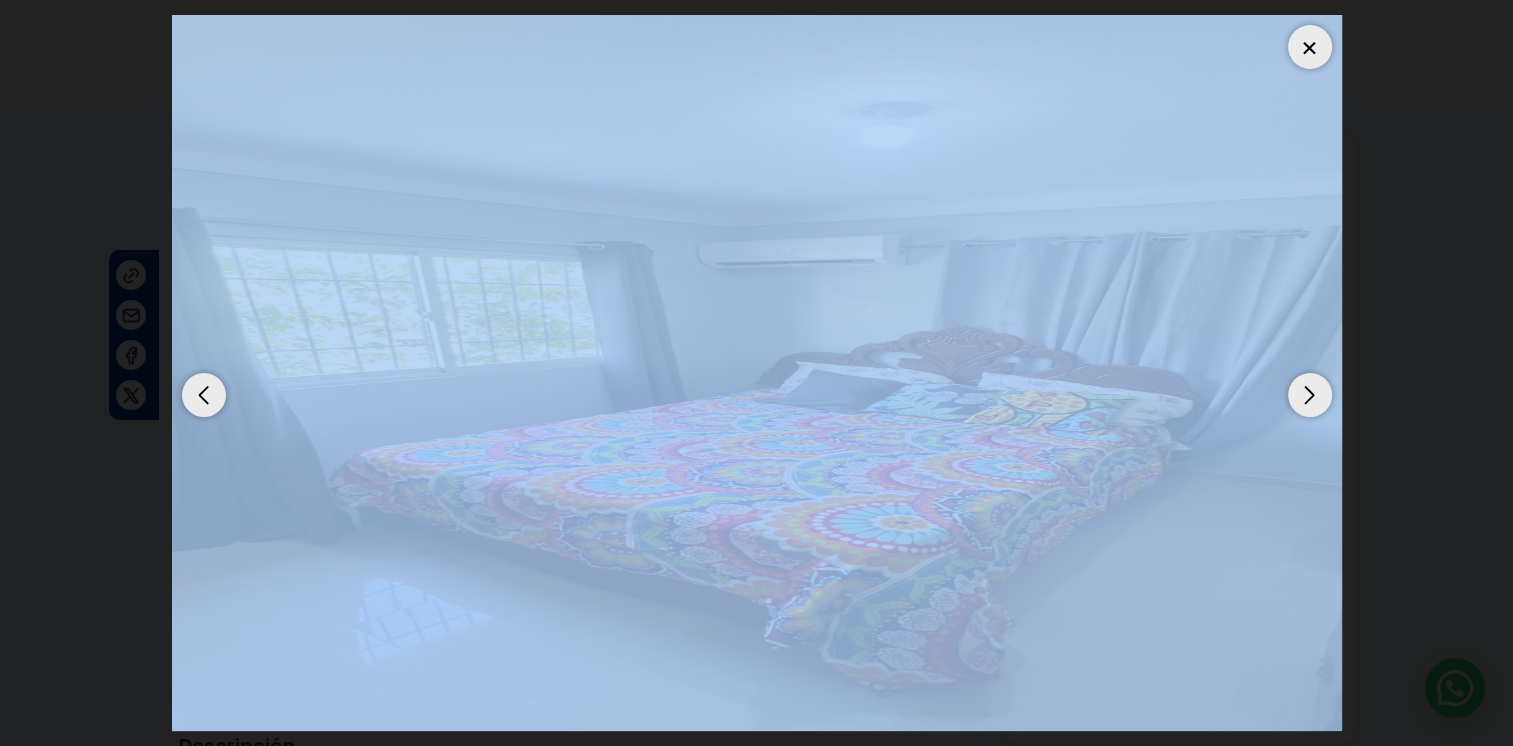 click at bounding box center (204, 395) 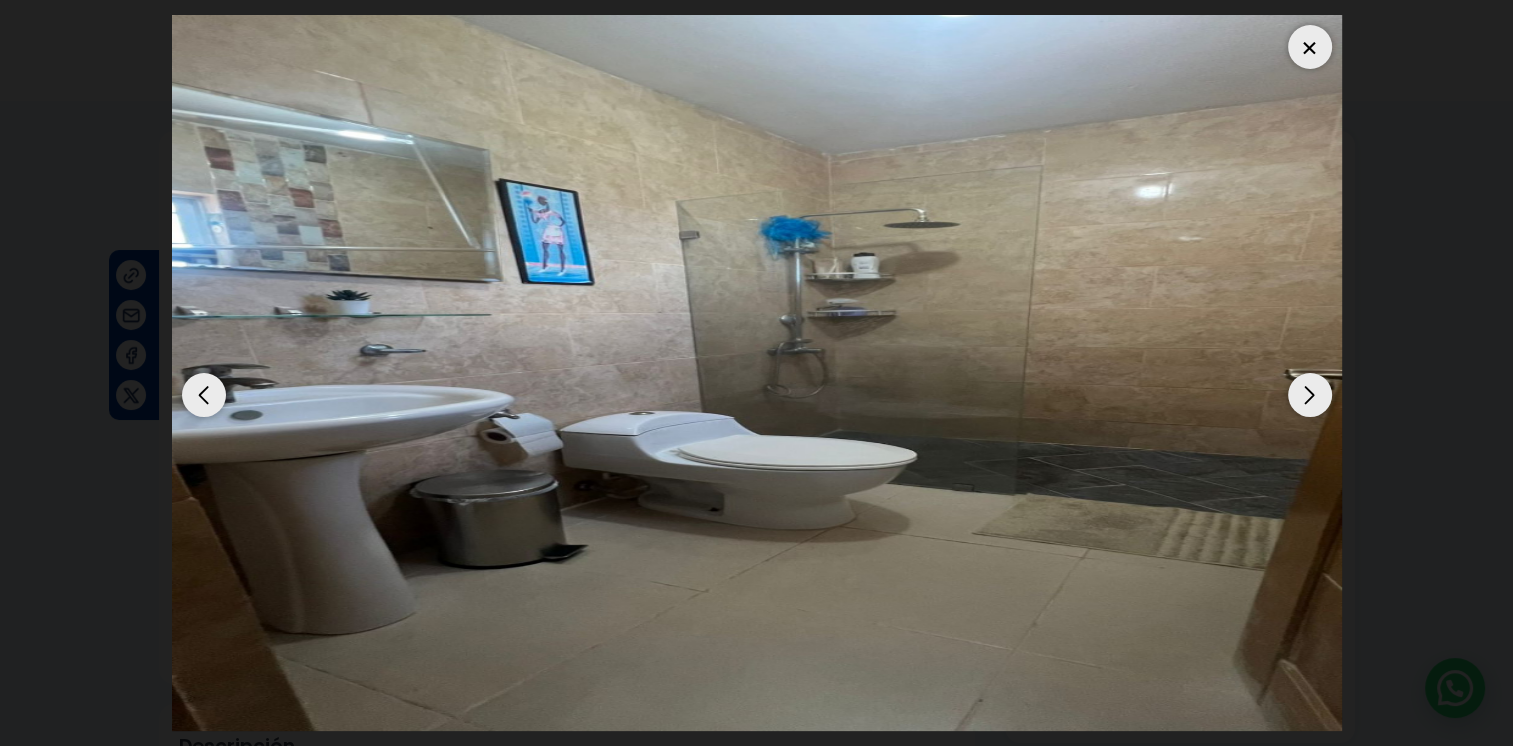 click at bounding box center (204, 395) 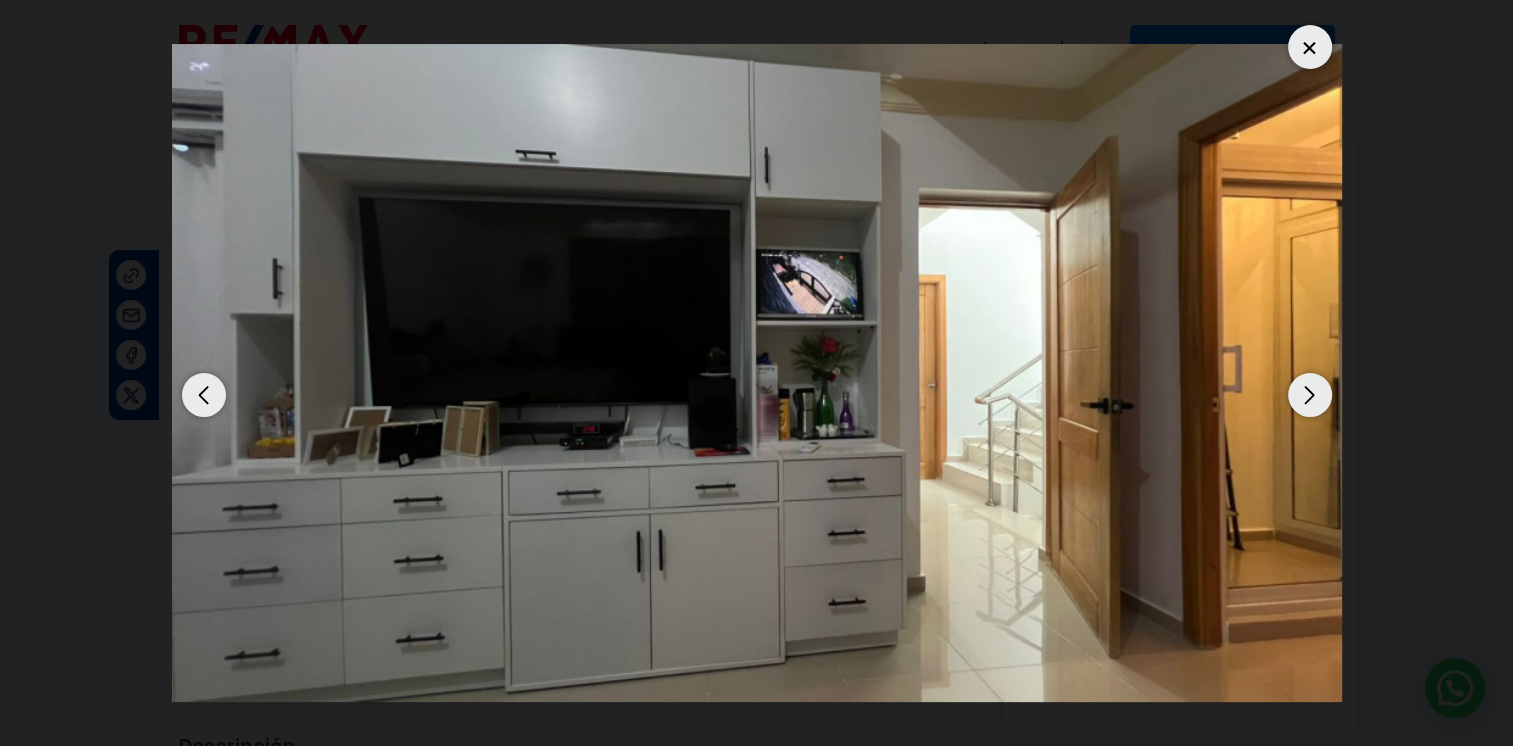 click at bounding box center [204, 395] 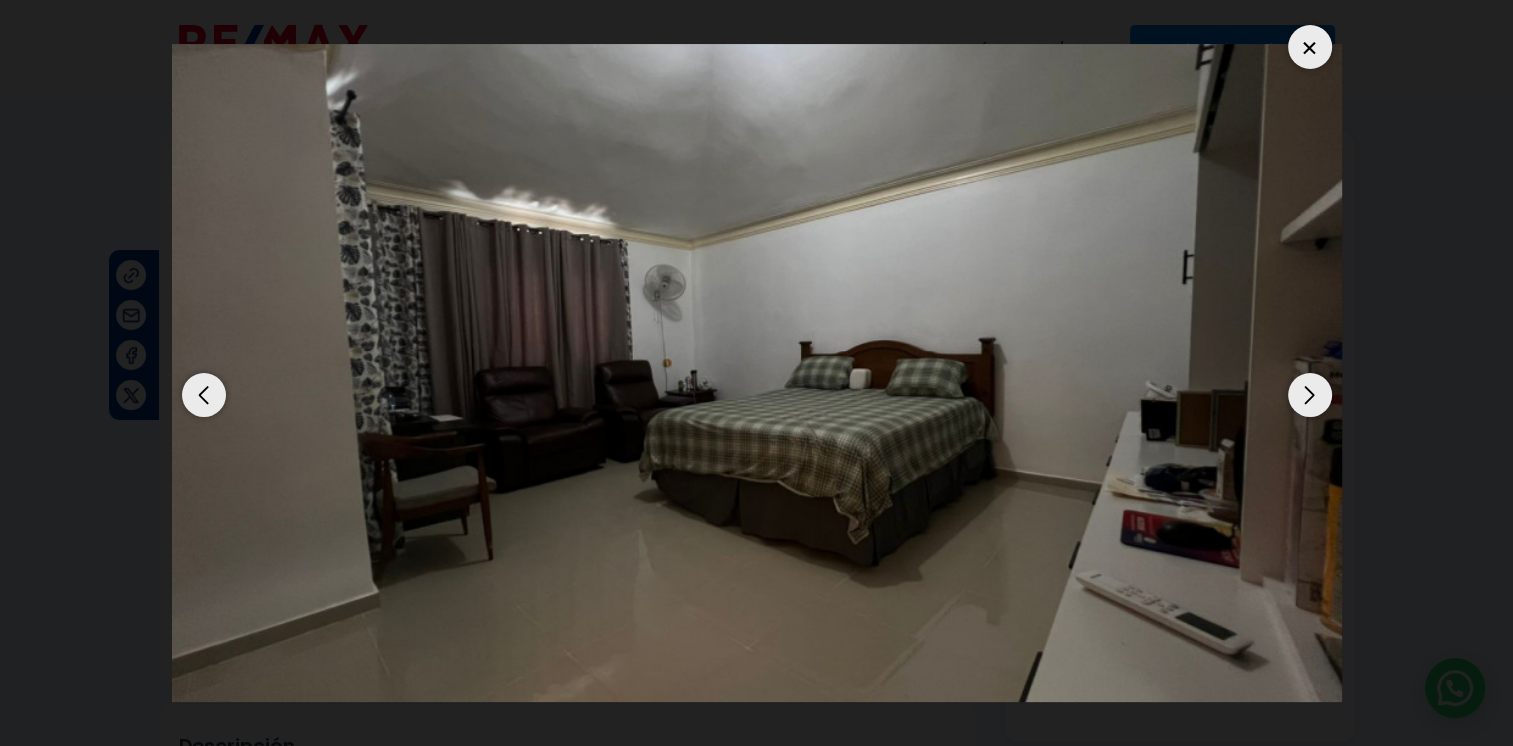click at bounding box center [204, 395] 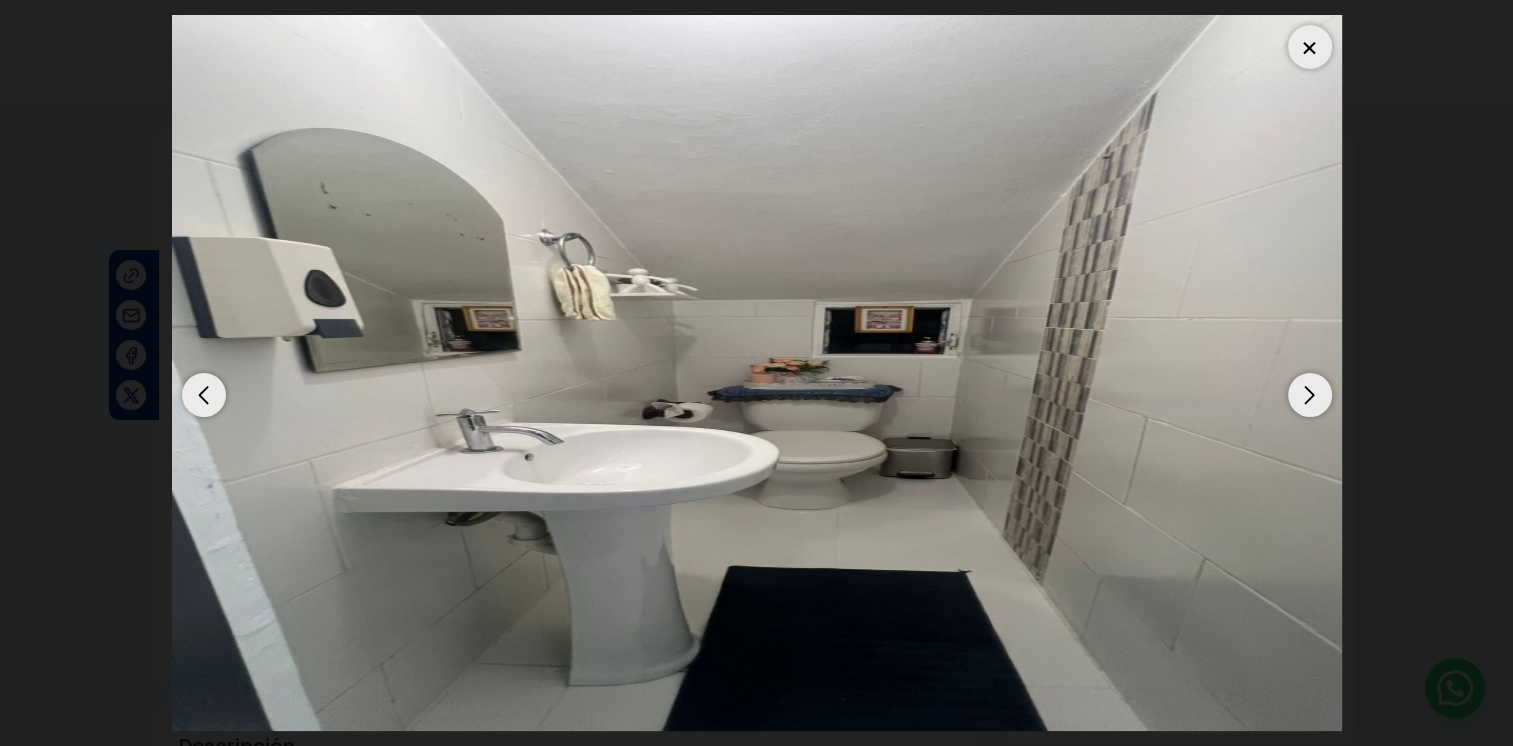 click at bounding box center (204, 395) 